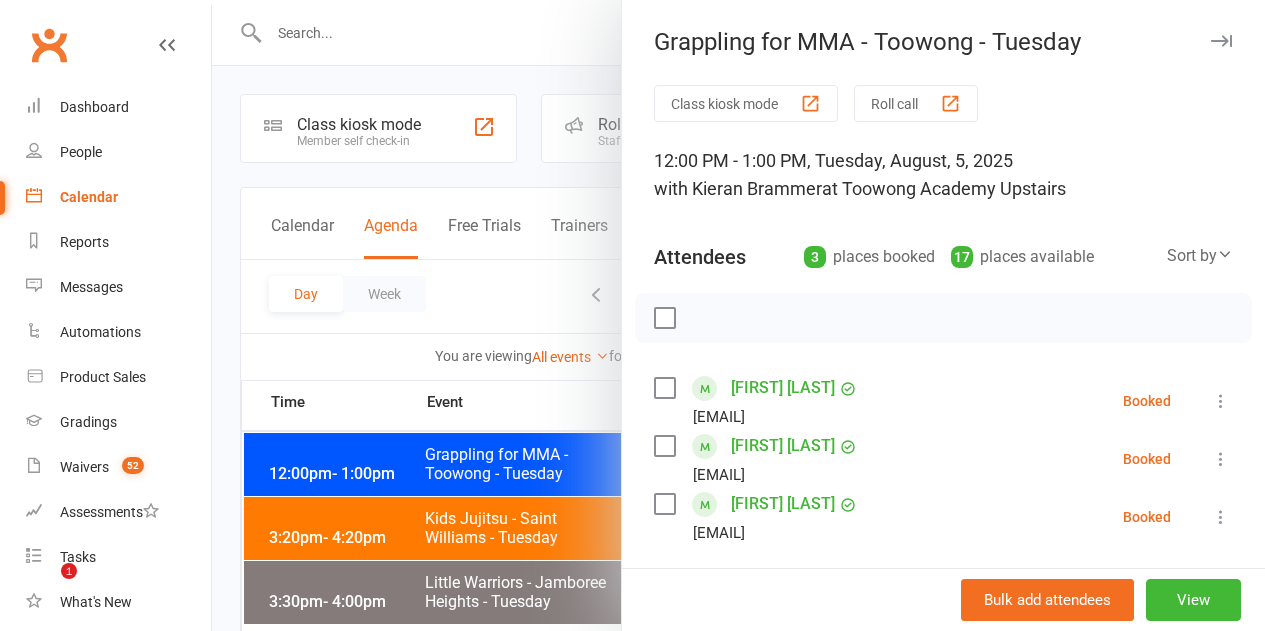 scroll, scrollTop: 0, scrollLeft: 0, axis: both 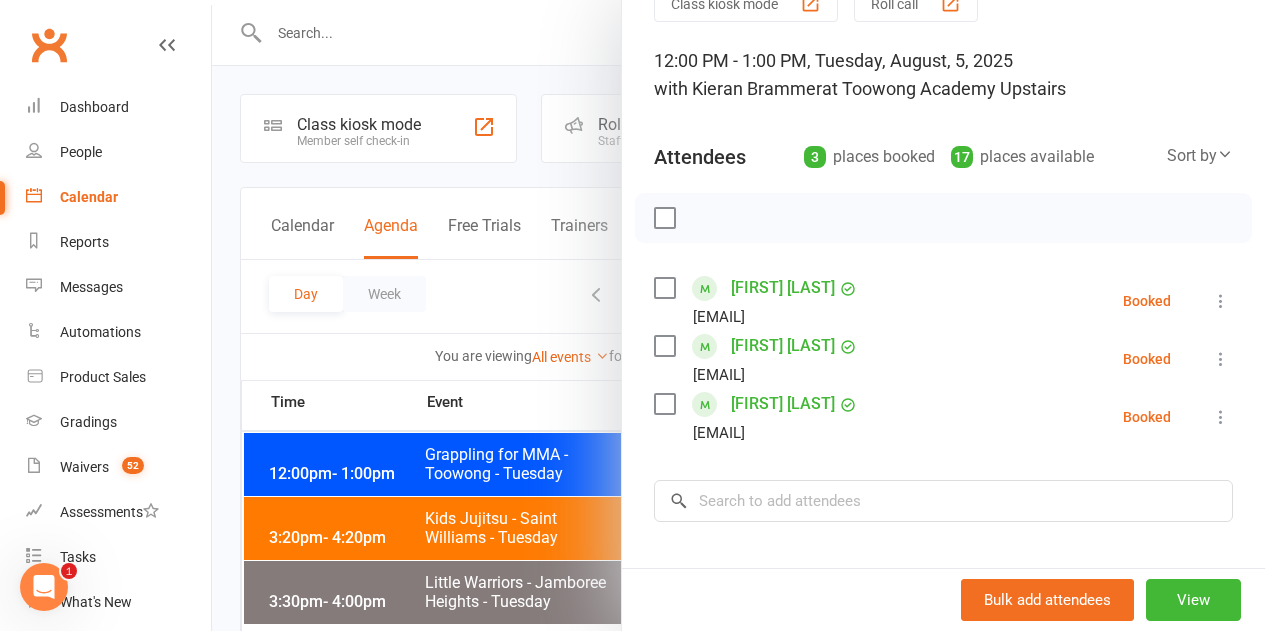 click at bounding box center [1221, 359] 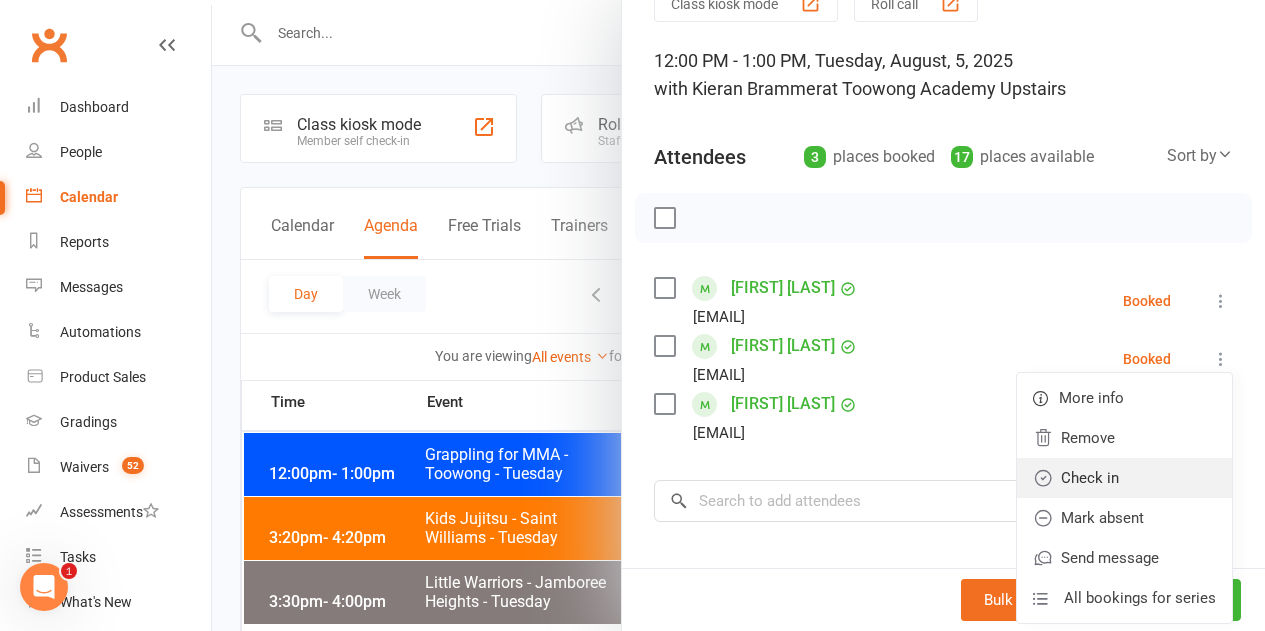 click on "Check in" at bounding box center (1124, 478) 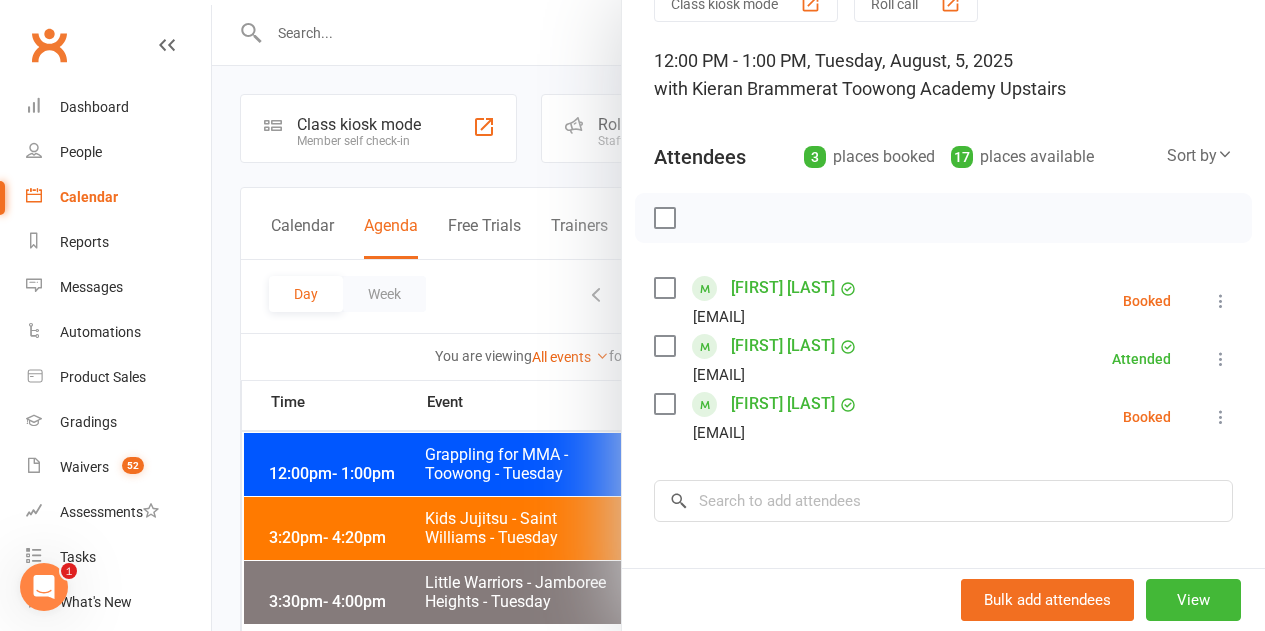 click at bounding box center [738, 315] 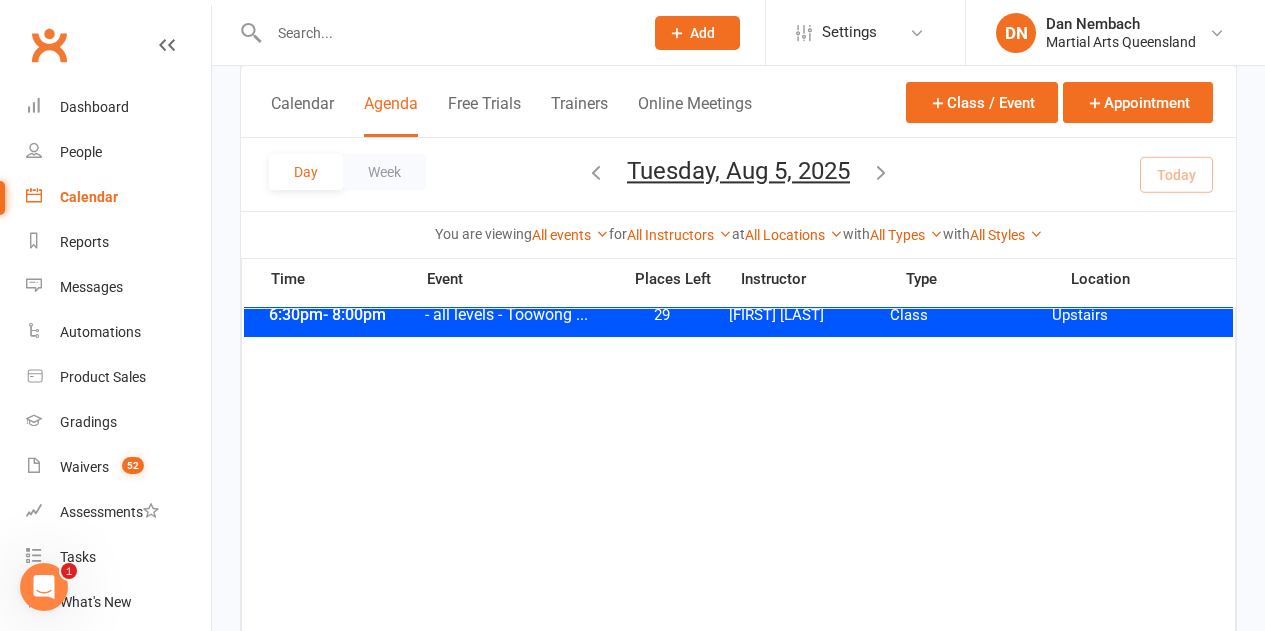 scroll, scrollTop: 1200, scrollLeft: 0, axis: vertical 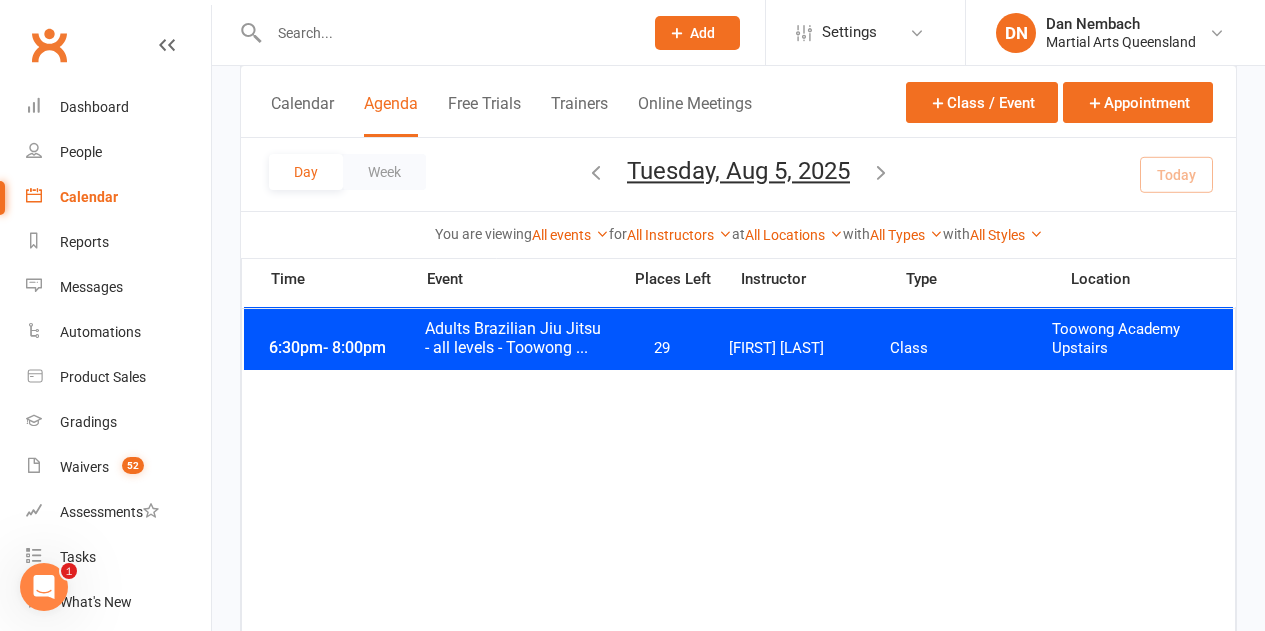 click on "29" at bounding box center (661, 348) 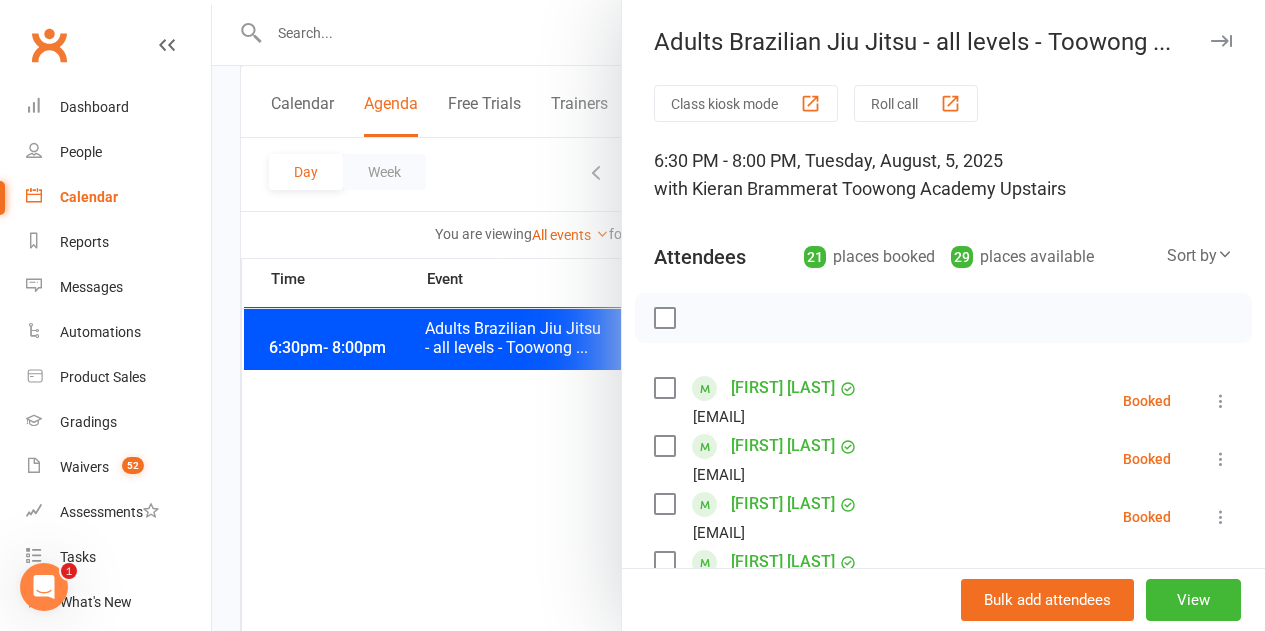 click at bounding box center (664, 318) 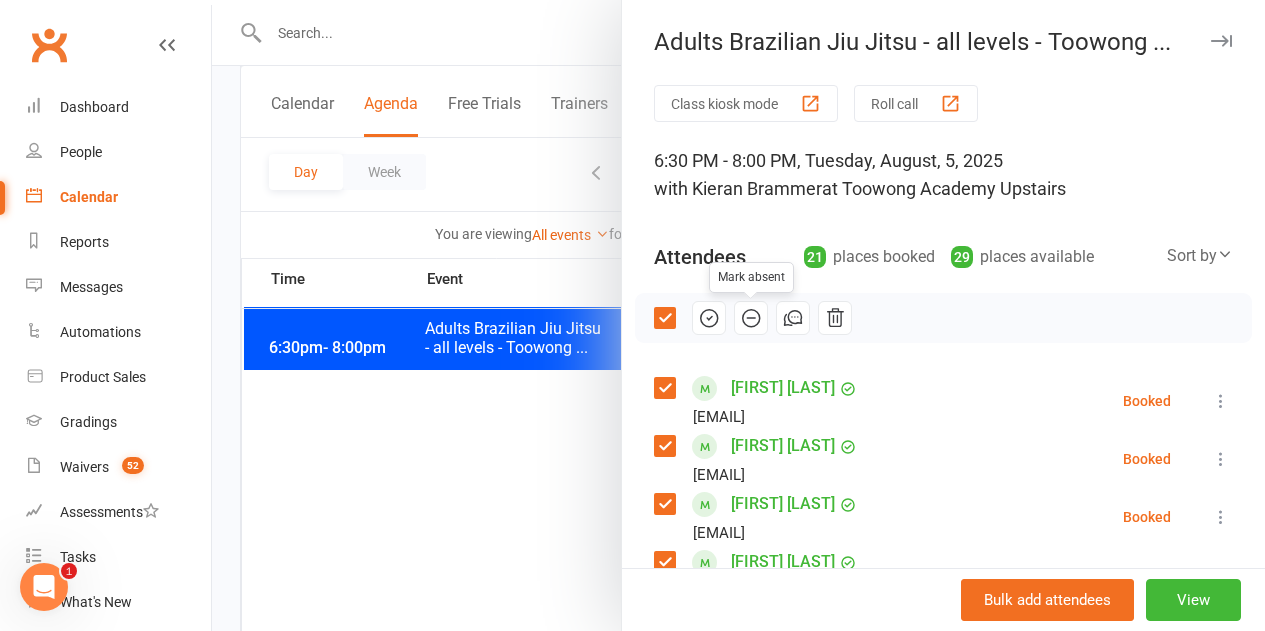 click 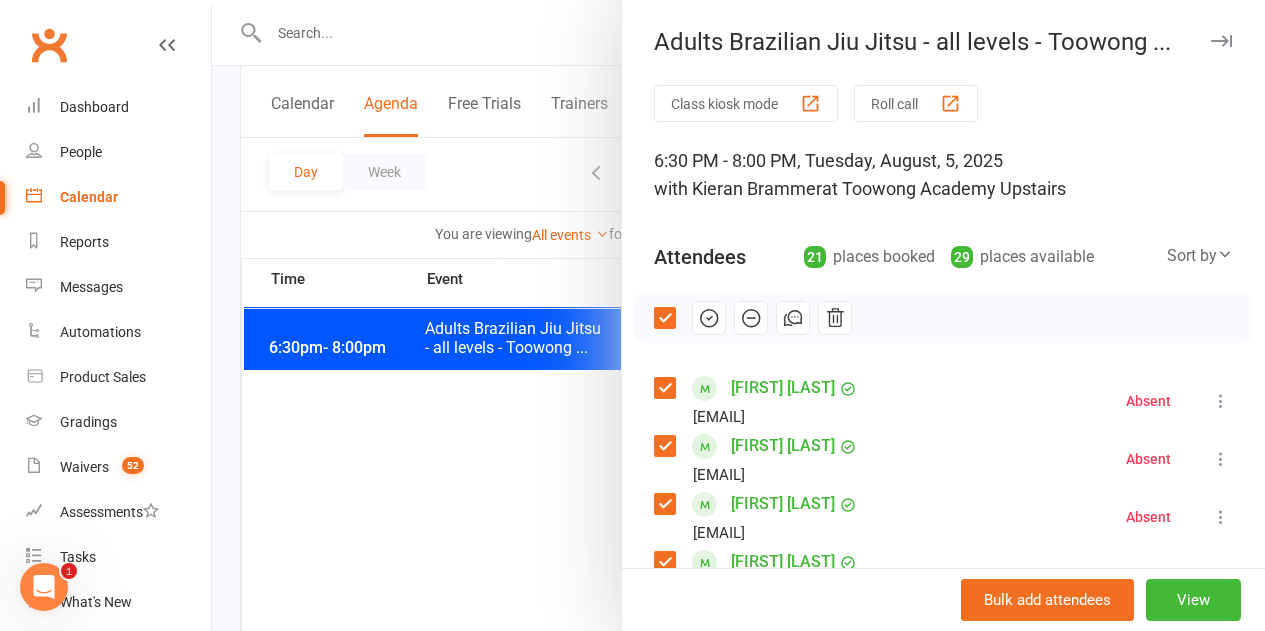 click at bounding box center [664, 318] 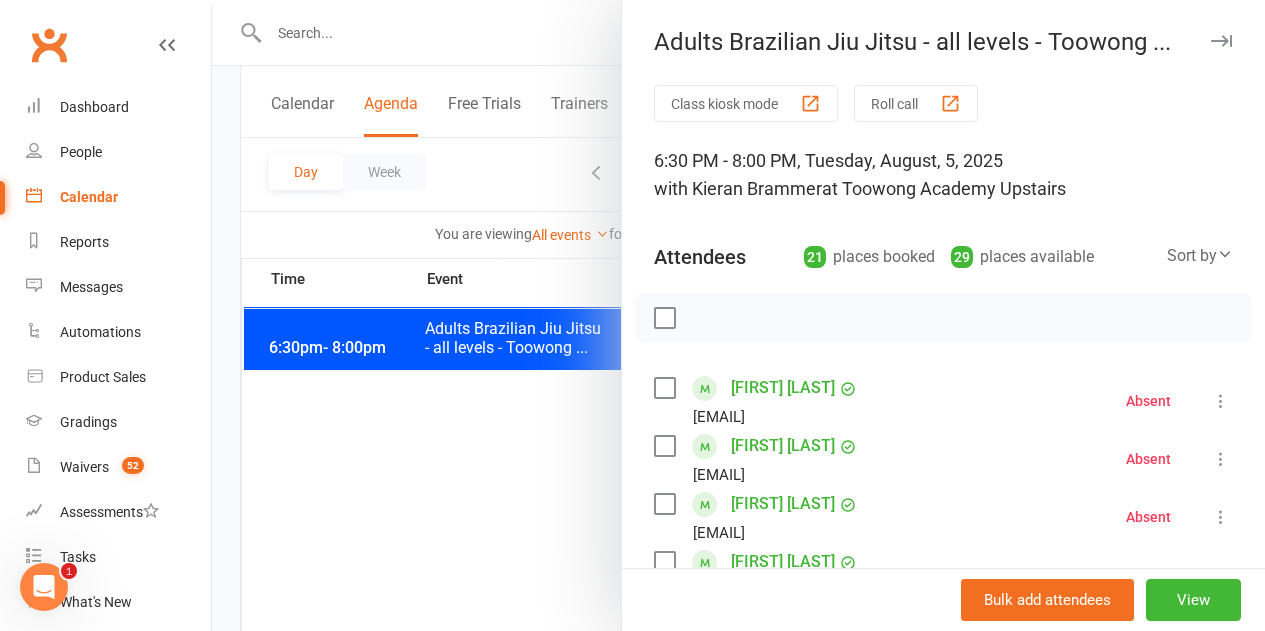 click at bounding box center [664, 388] 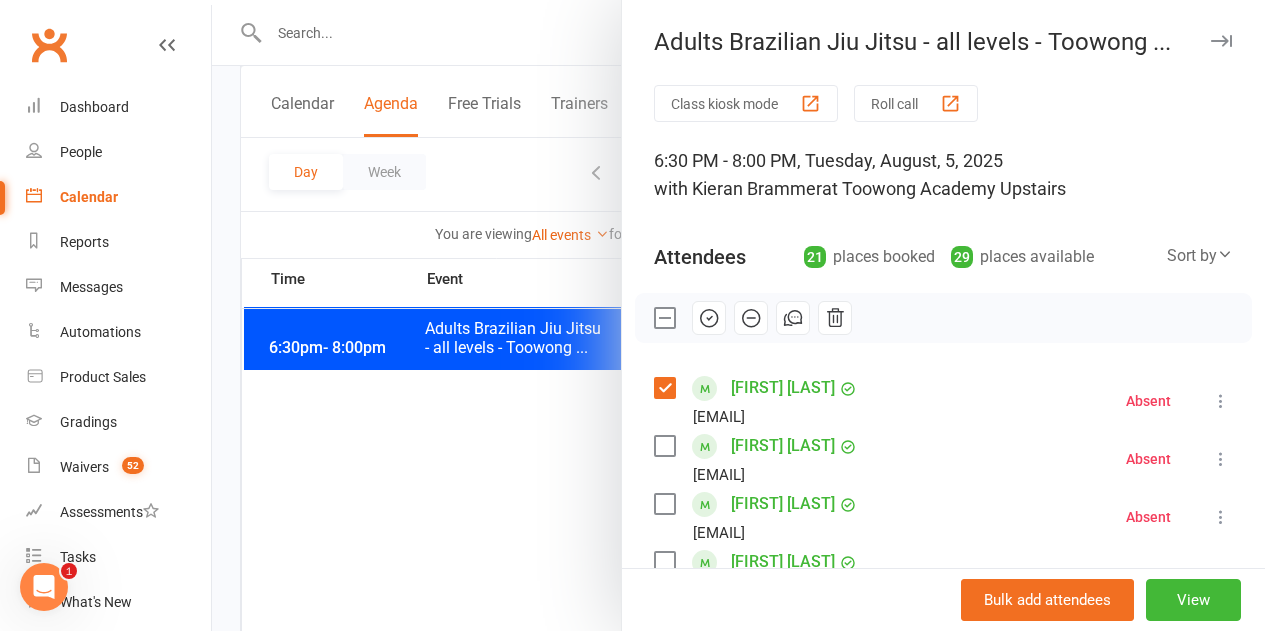 click at bounding box center [664, 446] 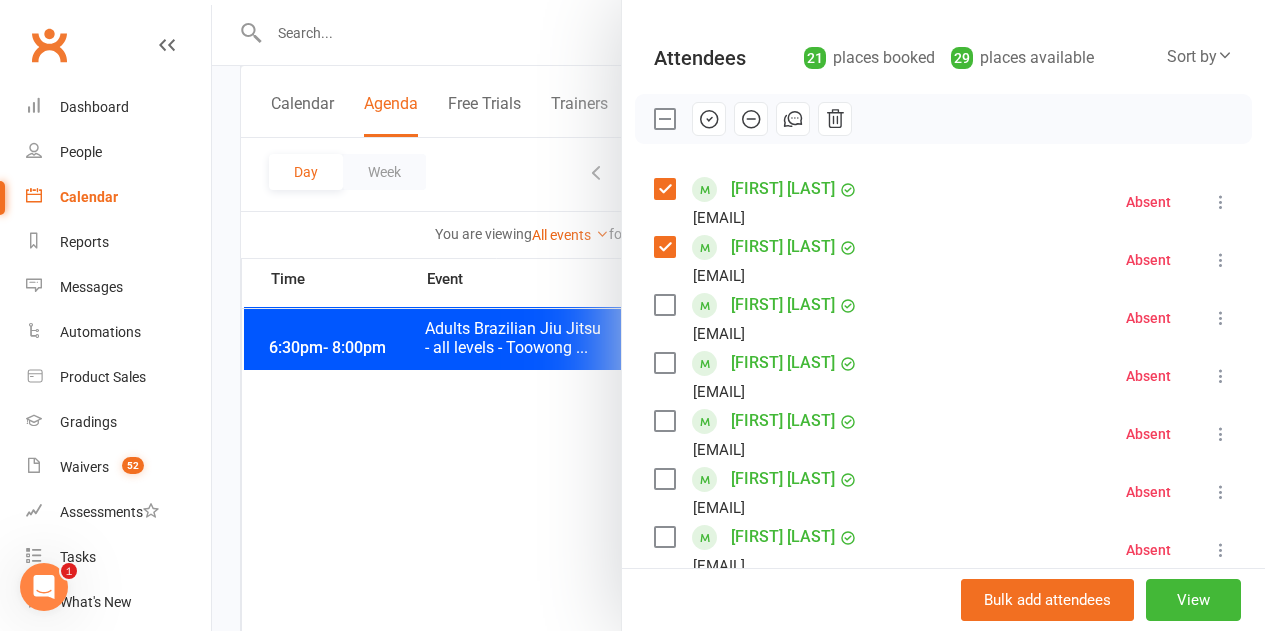 scroll, scrollTop: 200, scrollLeft: 0, axis: vertical 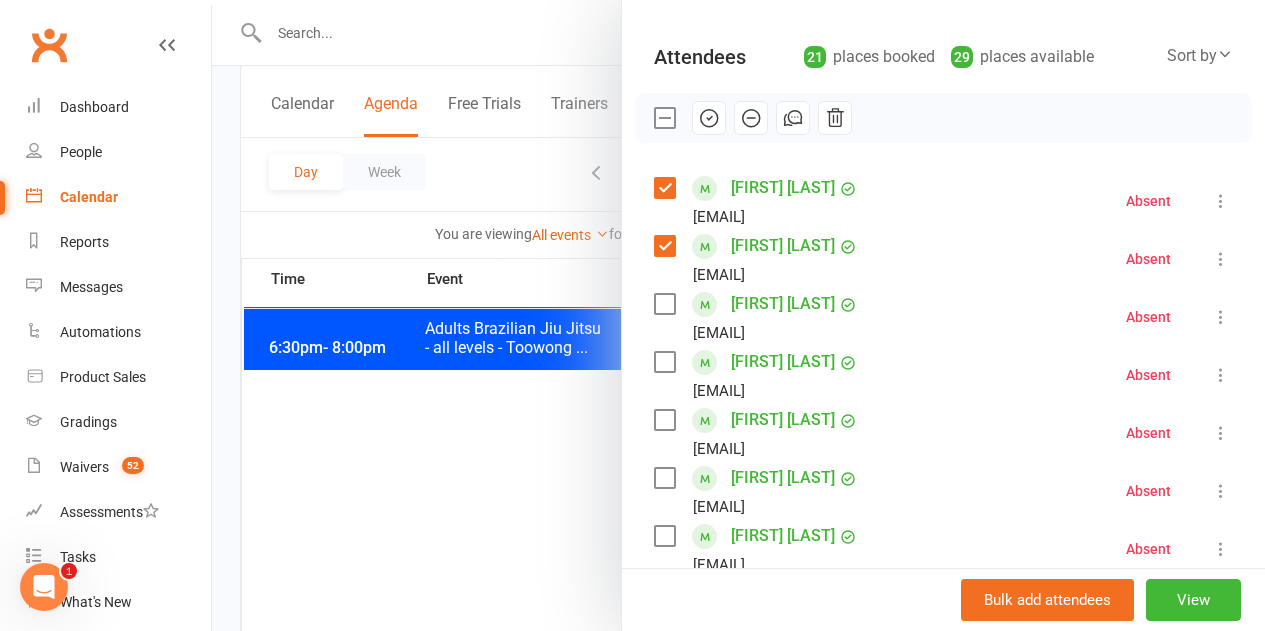 click at bounding box center [664, 420] 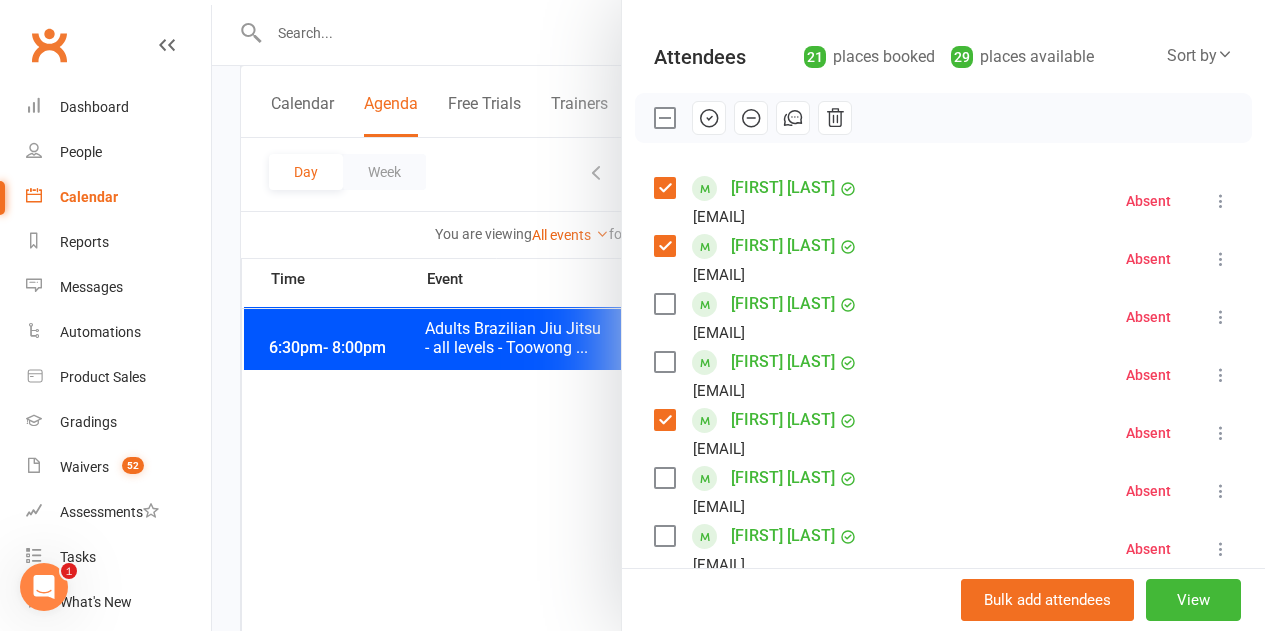 scroll, scrollTop: 300, scrollLeft: 0, axis: vertical 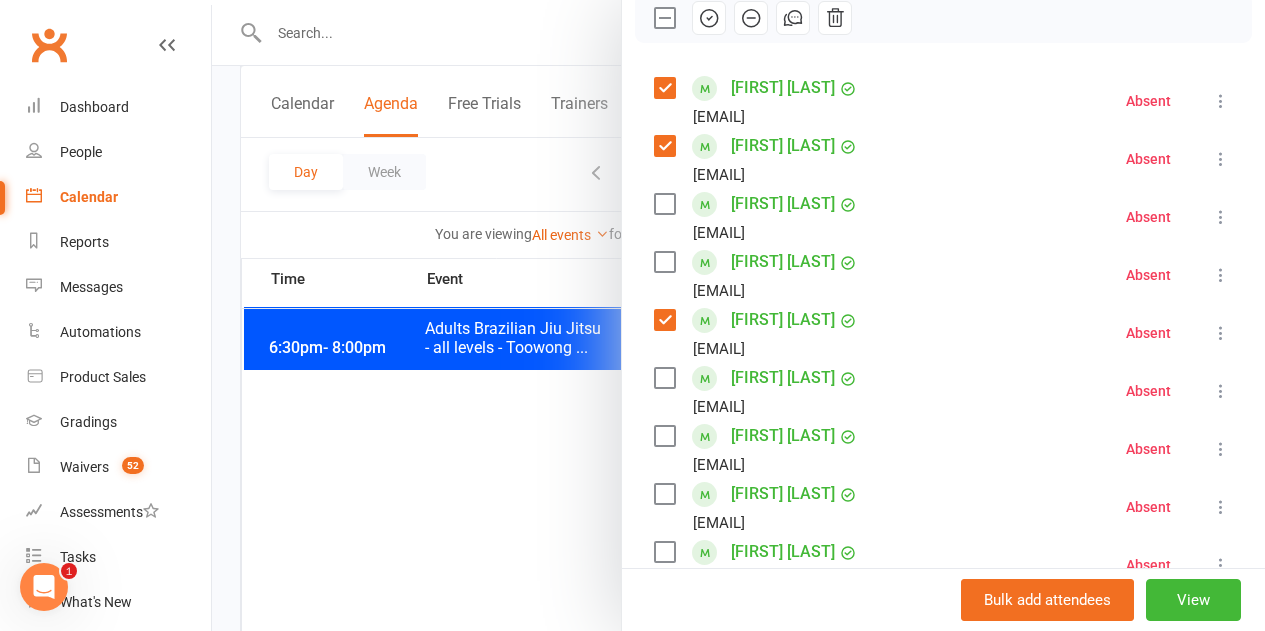 click at bounding box center [664, 378] 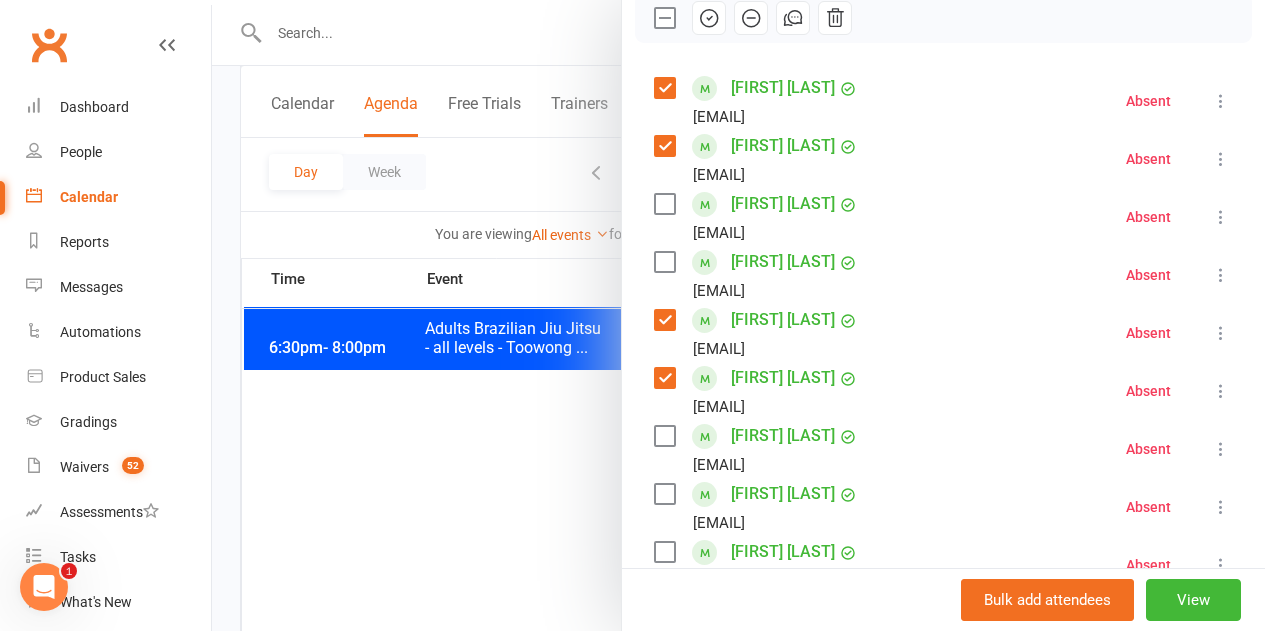 click at bounding box center [664, 436] 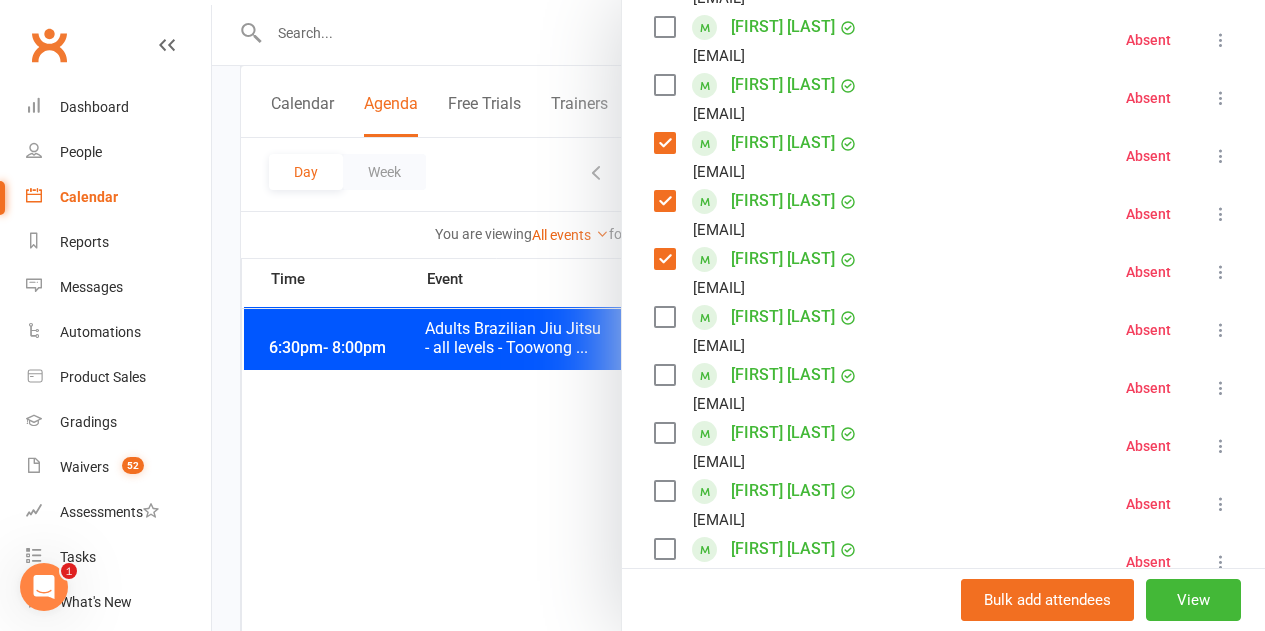 scroll, scrollTop: 500, scrollLeft: 0, axis: vertical 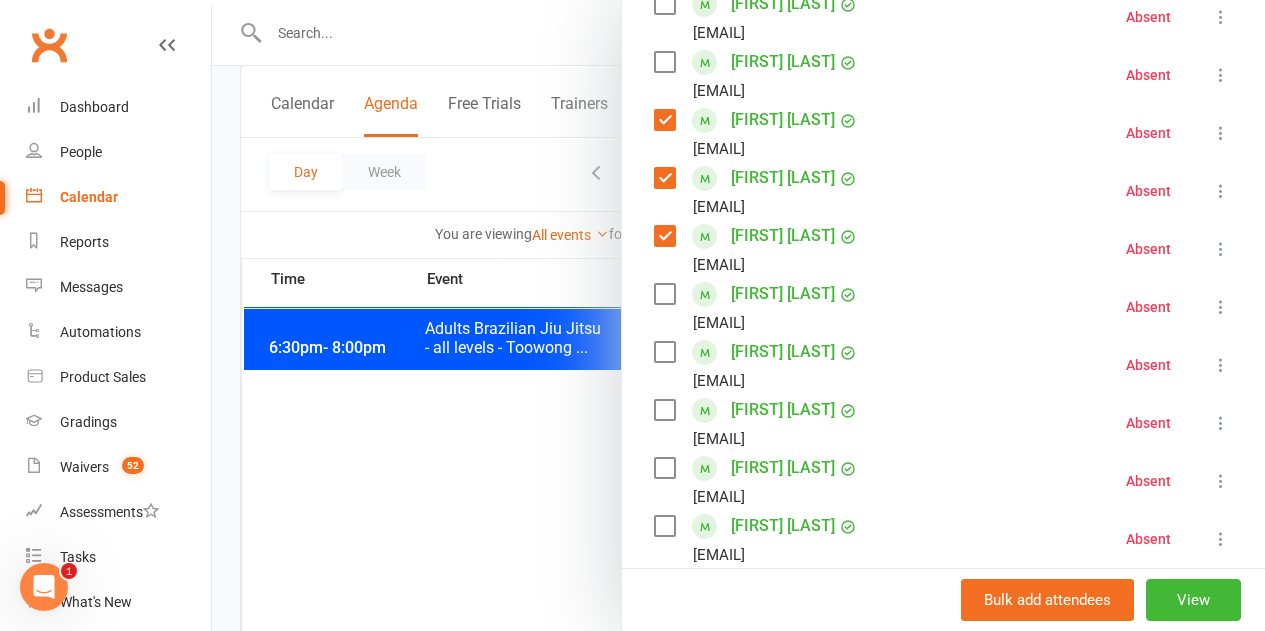 click at bounding box center (664, 410) 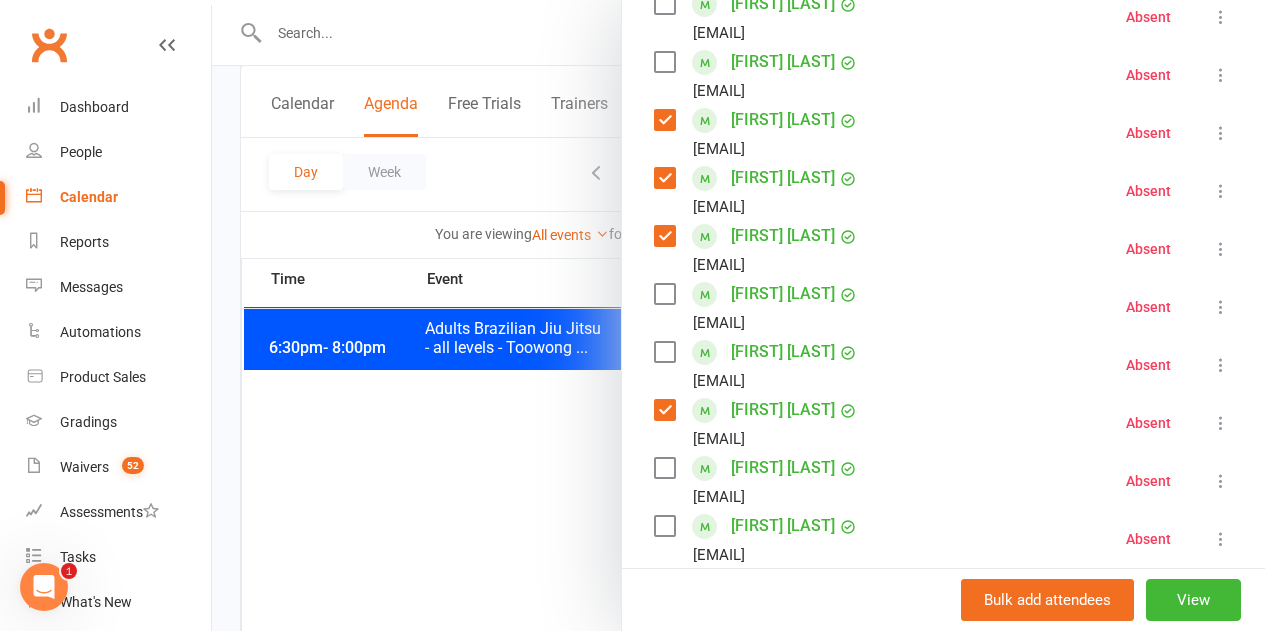scroll, scrollTop: 600, scrollLeft: 0, axis: vertical 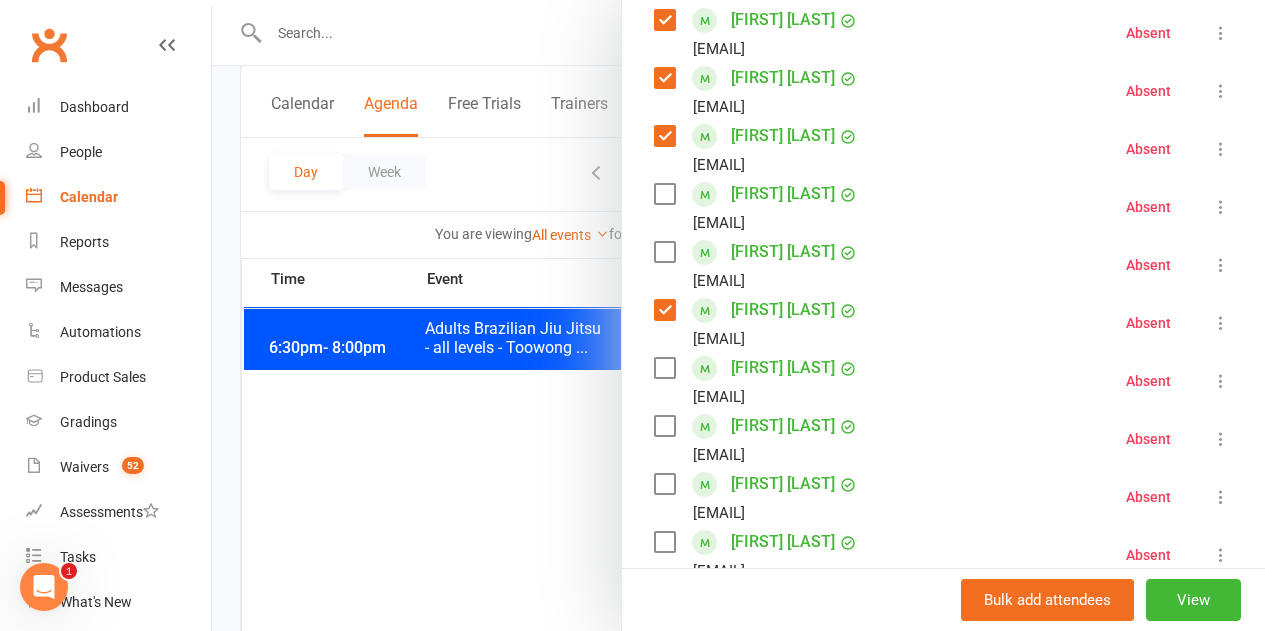click at bounding box center (664, 426) 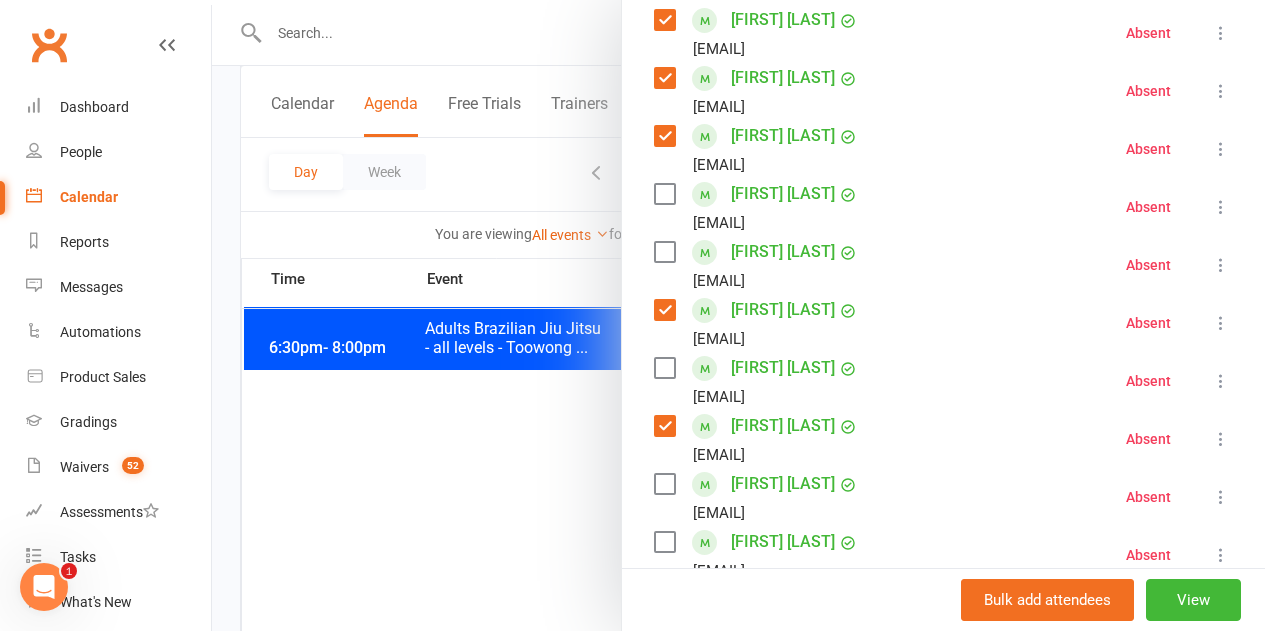 click at bounding box center (664, 484) 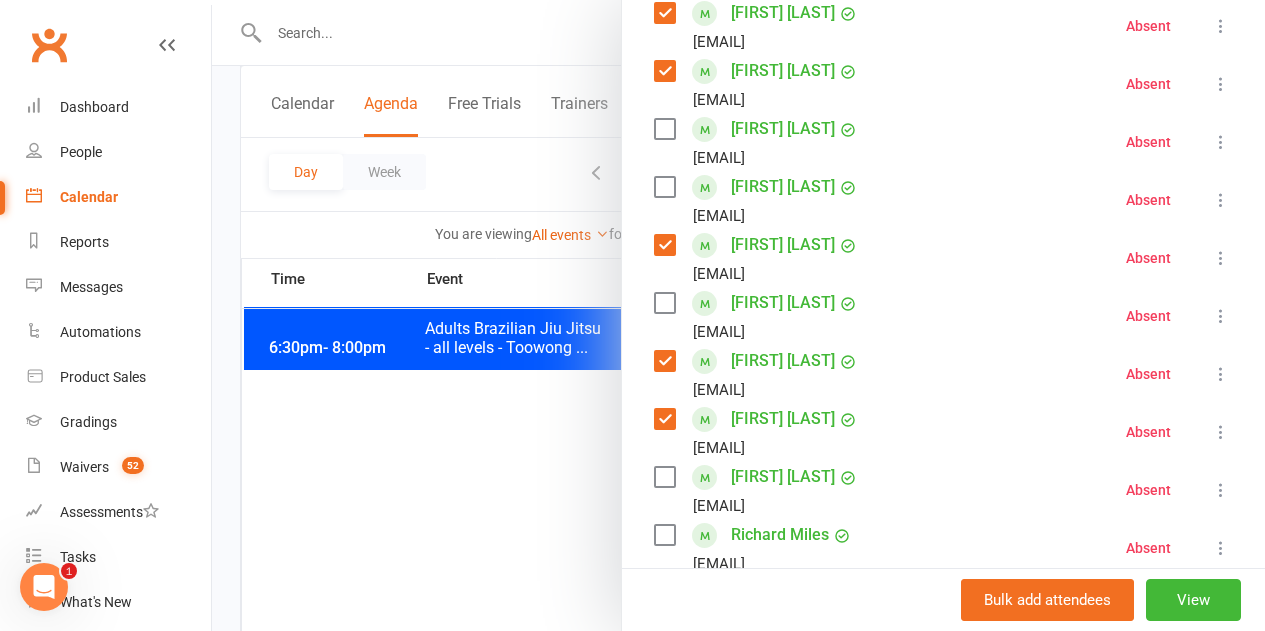 scroll, scrollTop: 700, scrollLeft: 0, axis: vertical 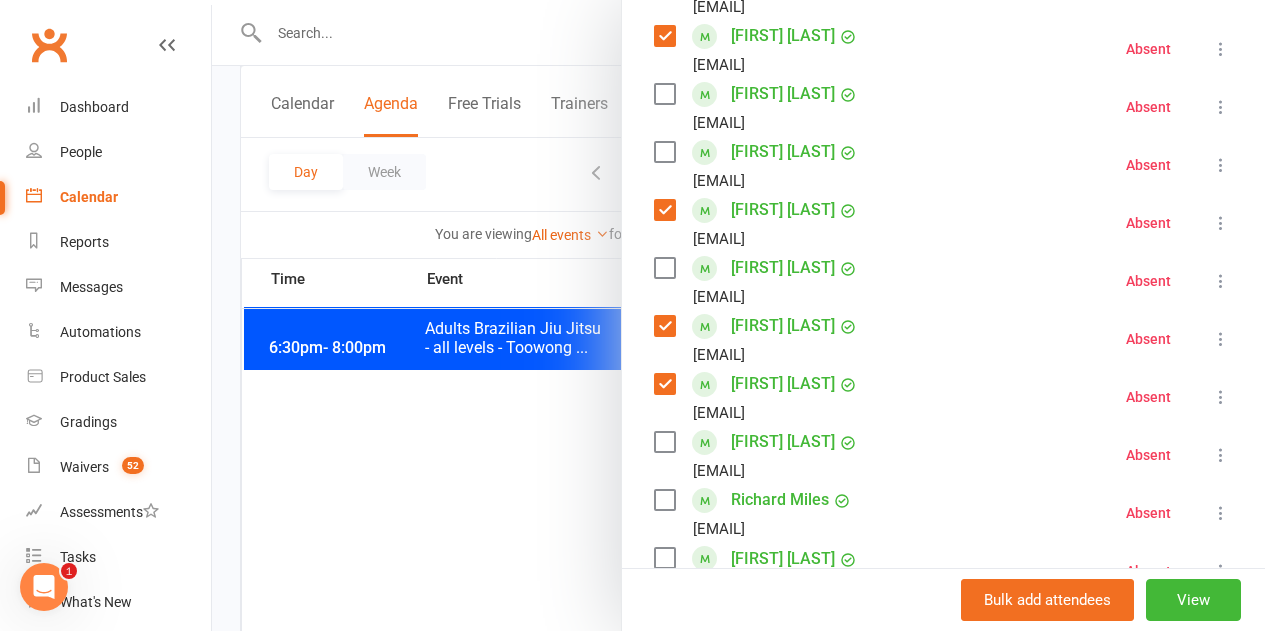 click at bounding box center (664, 500) 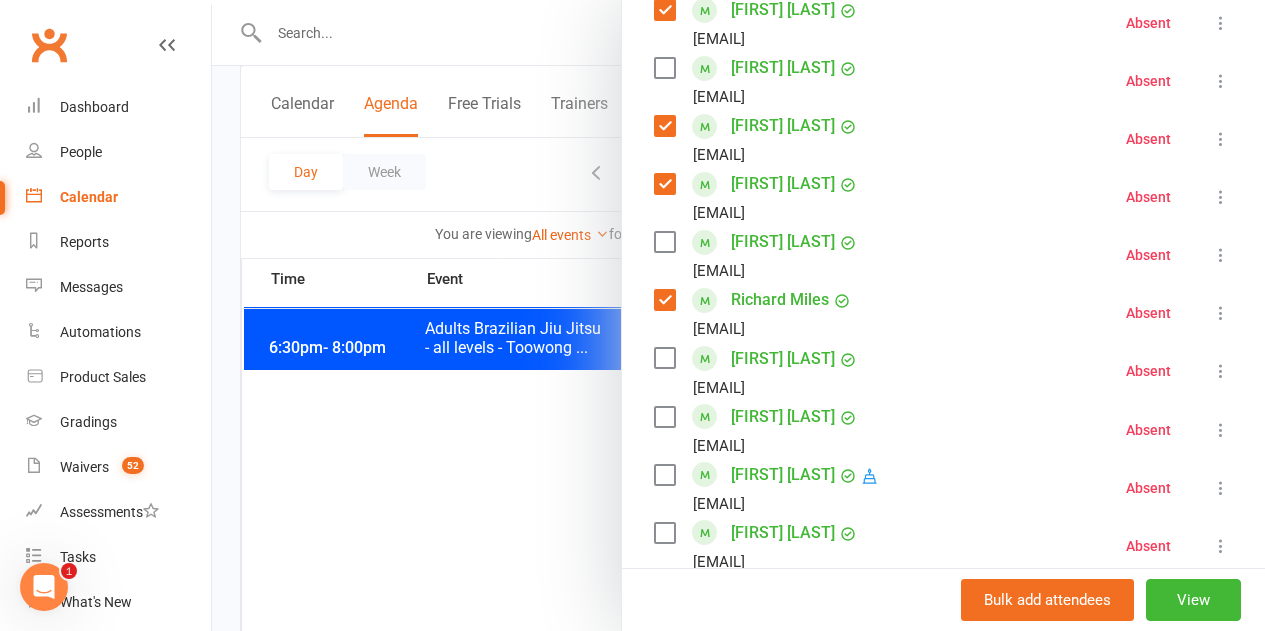 scroll, scrollTop: 1000, scrollLeft: 0, axis: vertical 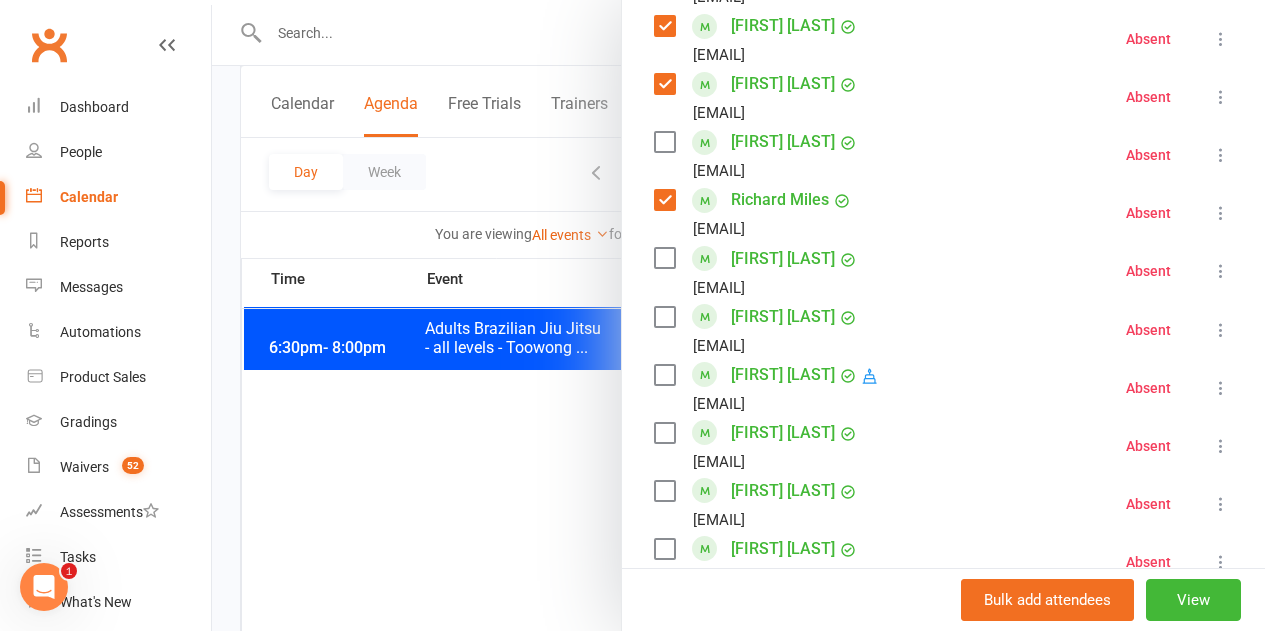 click at bounding box center [664, 433] 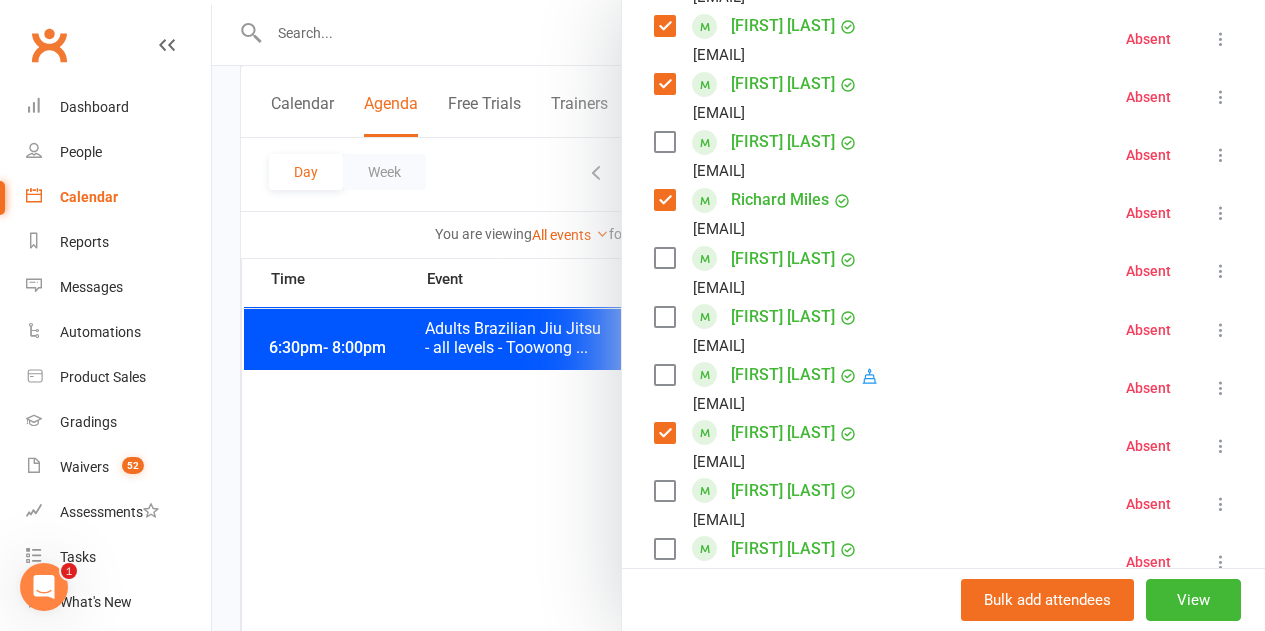 click at bounding box center (664, 491) 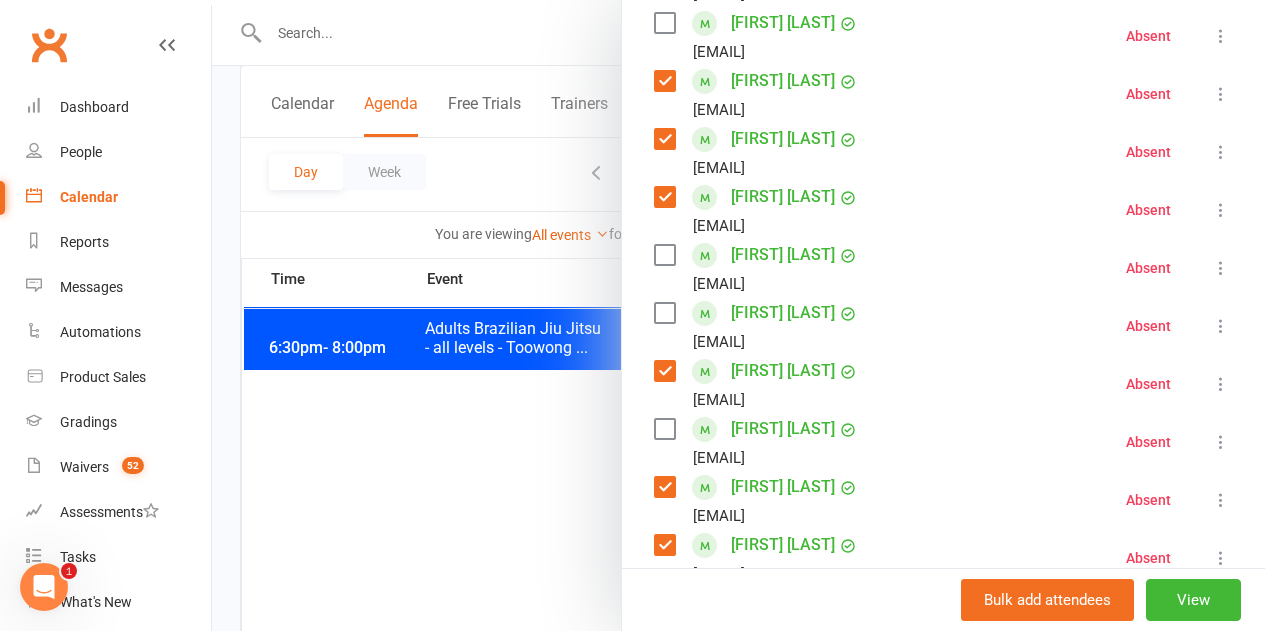 scroll, scrollTop: 300, scrollLeft: 0, axis: vertical 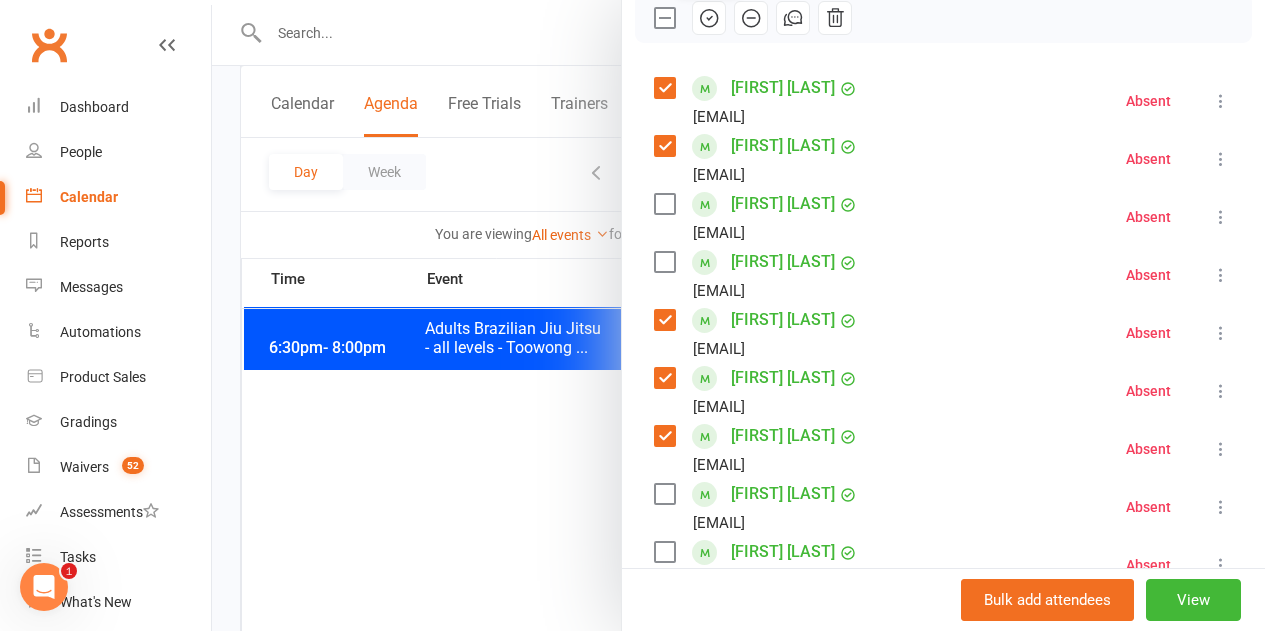 click 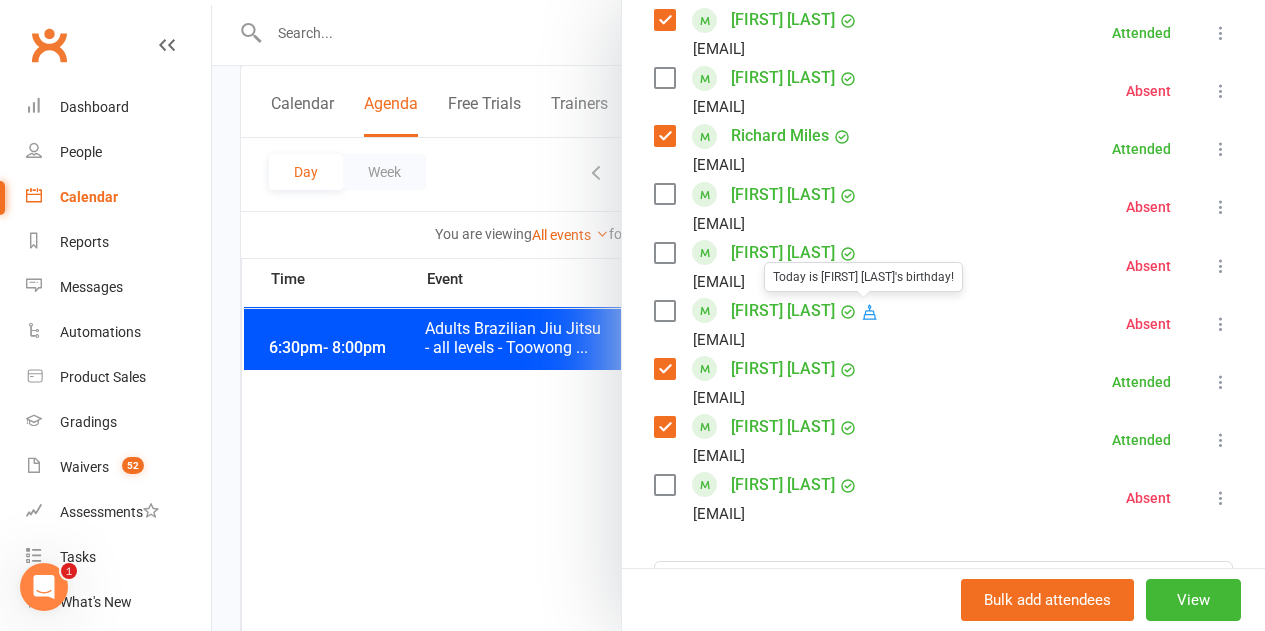 scroll, scrollTop: 1100, scrollLeft: 0, axis: vertical 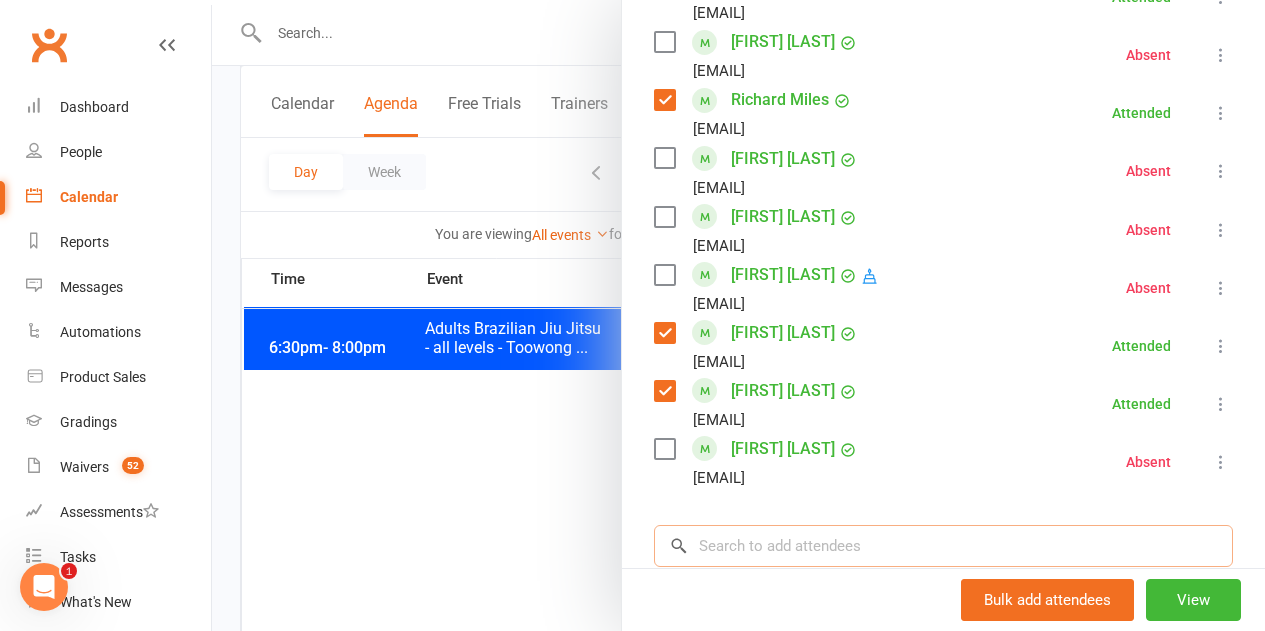click at bounding box center (943, 546) 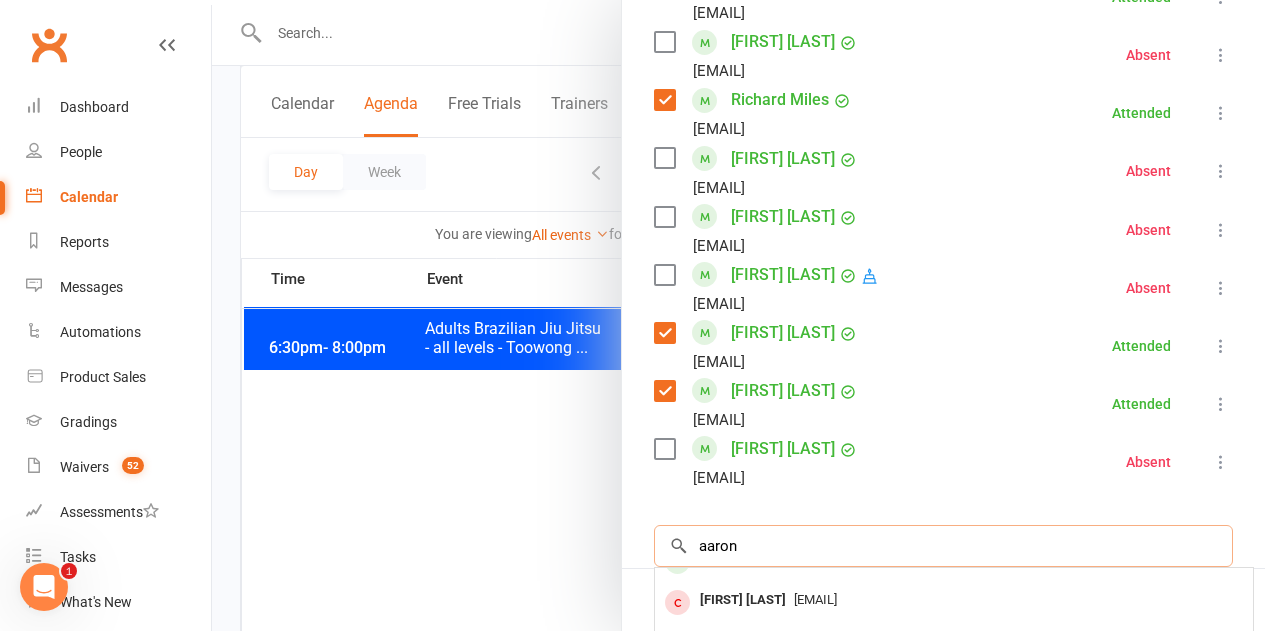 scroll, scrollTop: 110, scrollLeft: 0, axis: vertical 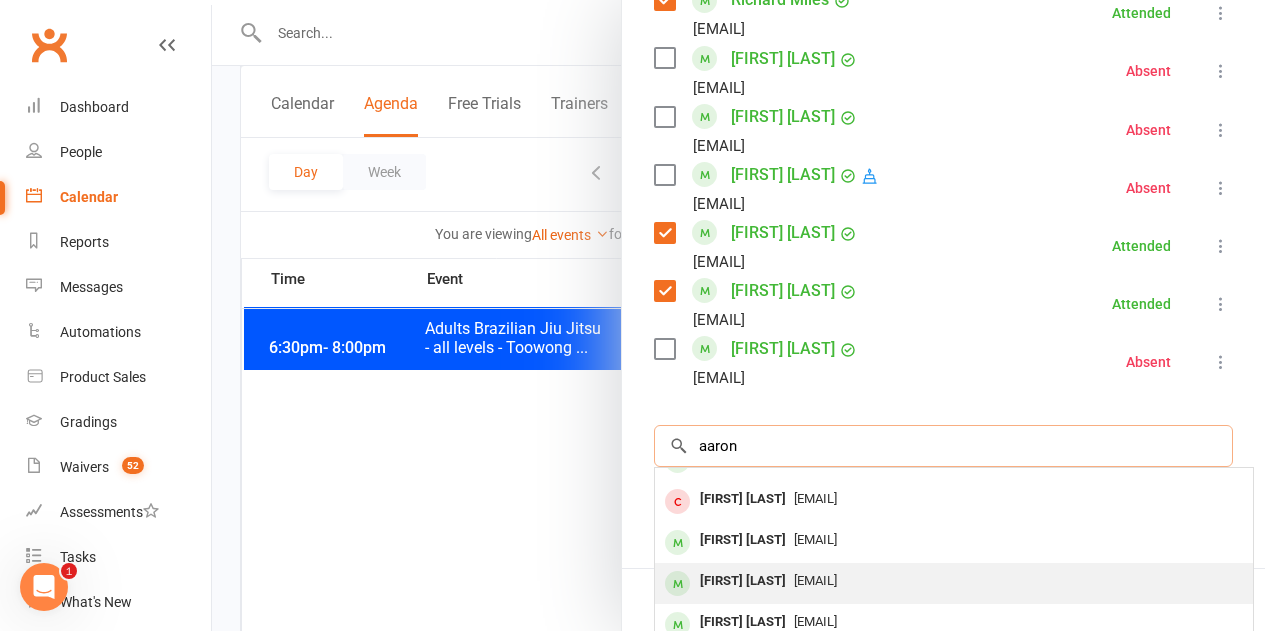 type on "aaron" 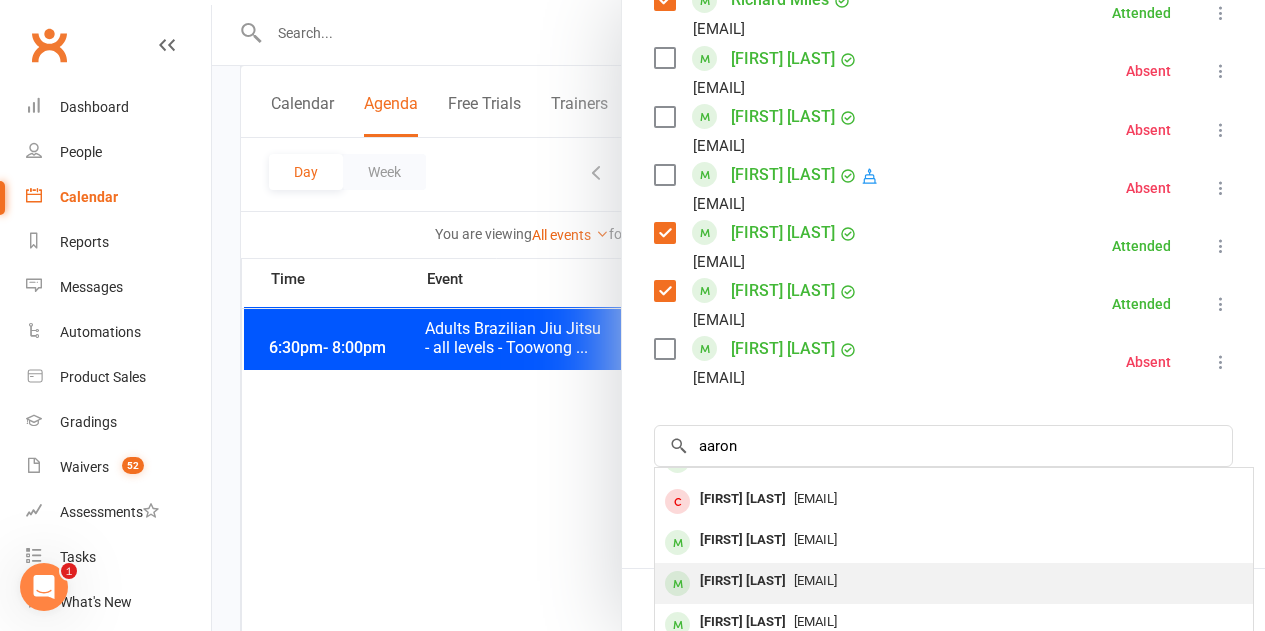 click on "[FIRST] [LAST]" at bounding box center (743, 581) 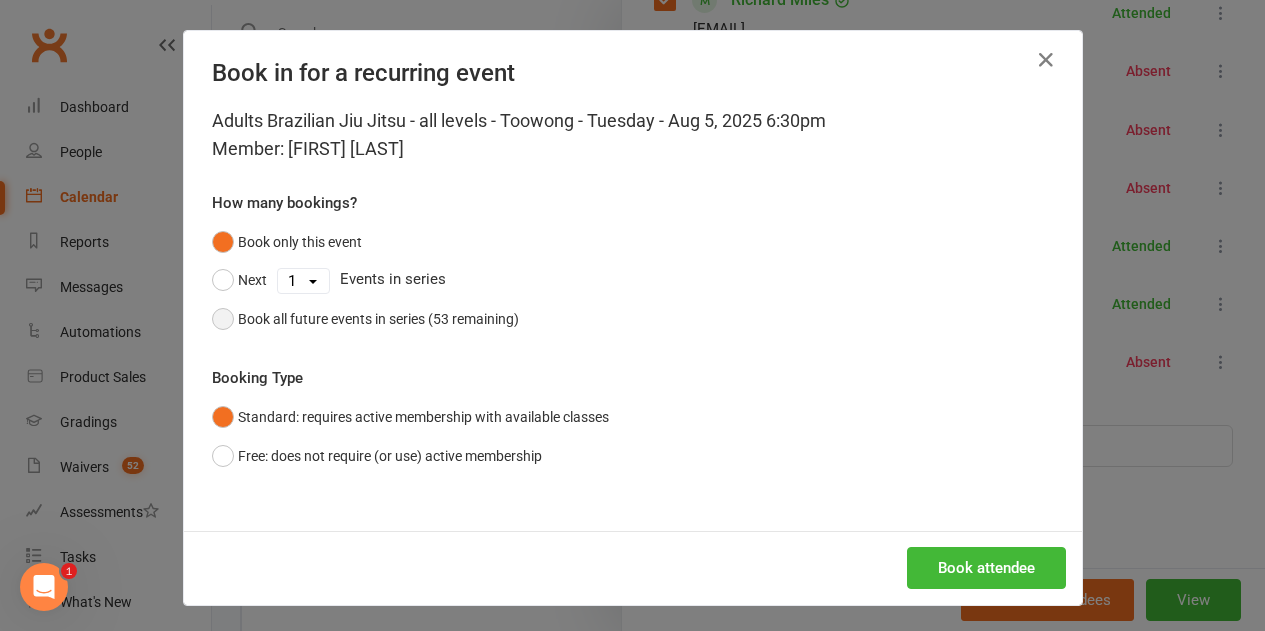 click on "Book all future events in series (53 remaining)" at bounding box center [378, 319] 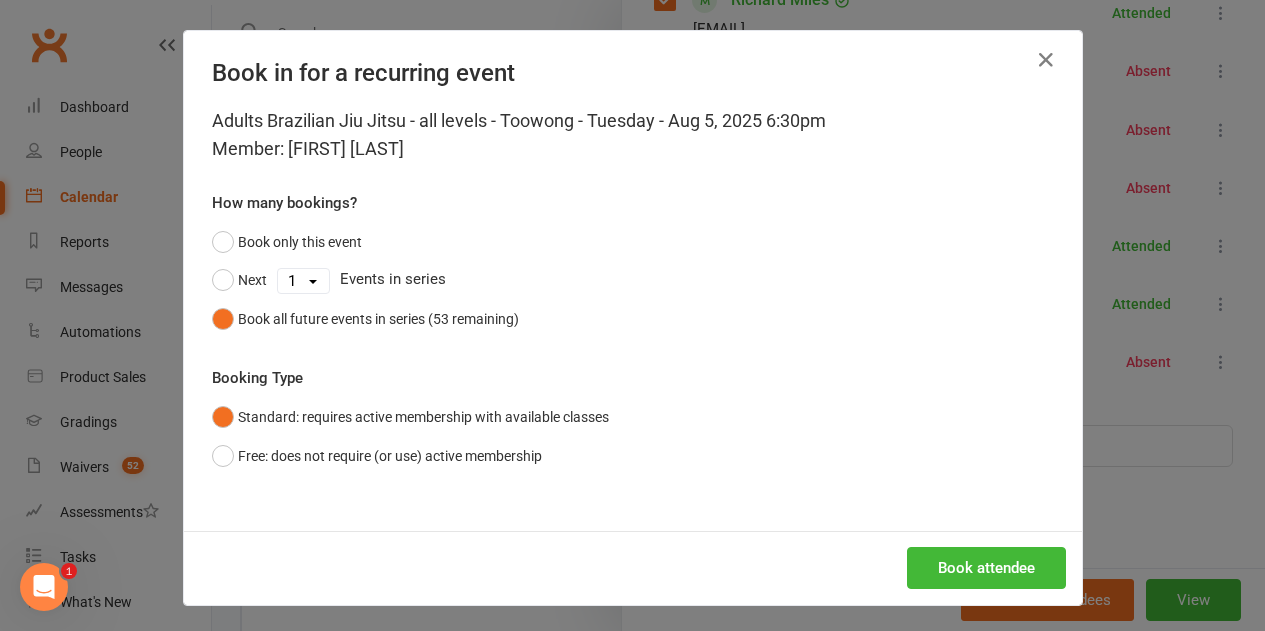 click on "Book attendee" at bounding box center [633, 568] 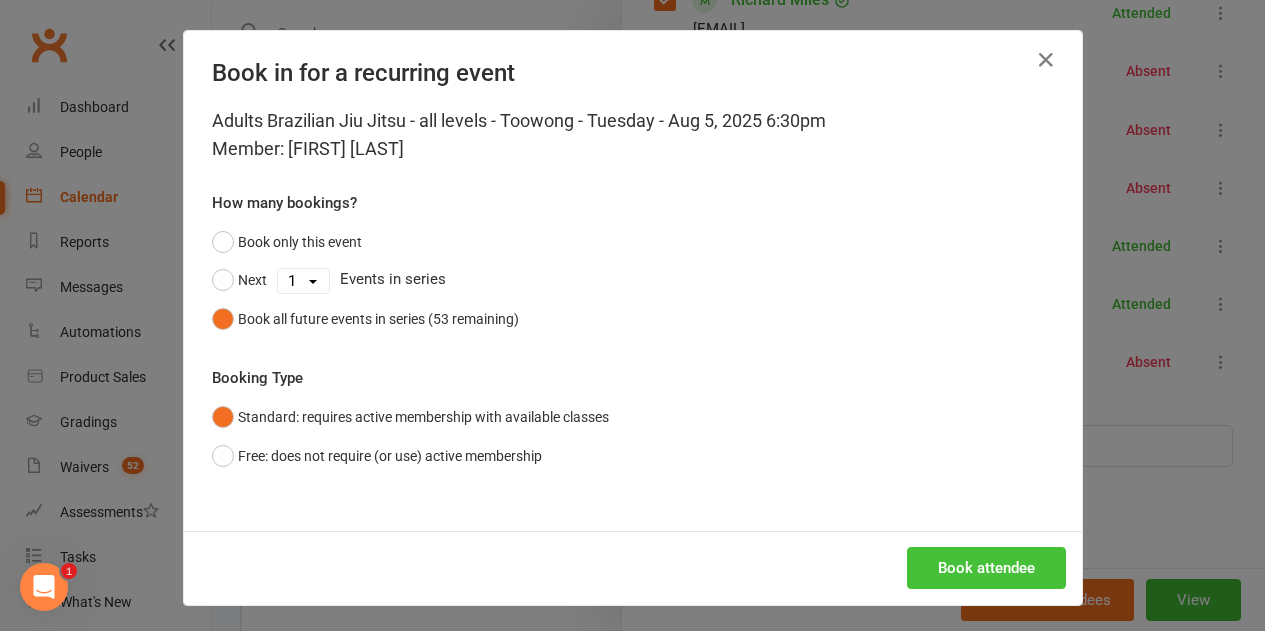 click on "Book attendee" at bounding box center (986, 568) 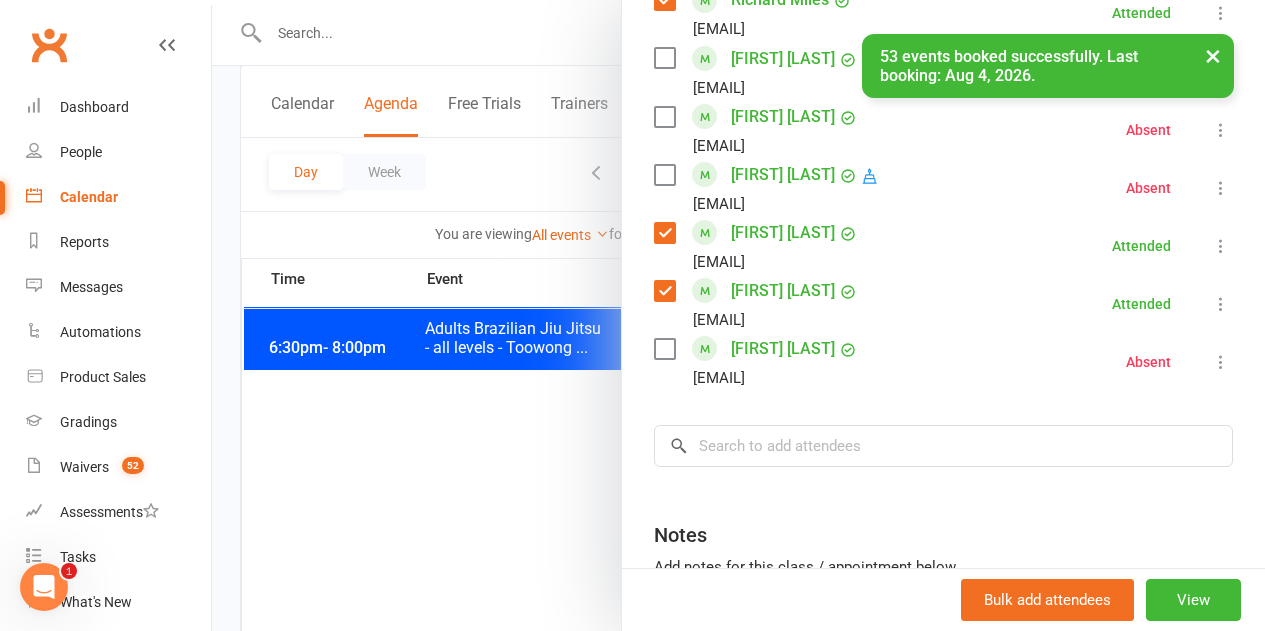 scroll, scrollTop: 1258, scrollLeft: 0, axis: vertical 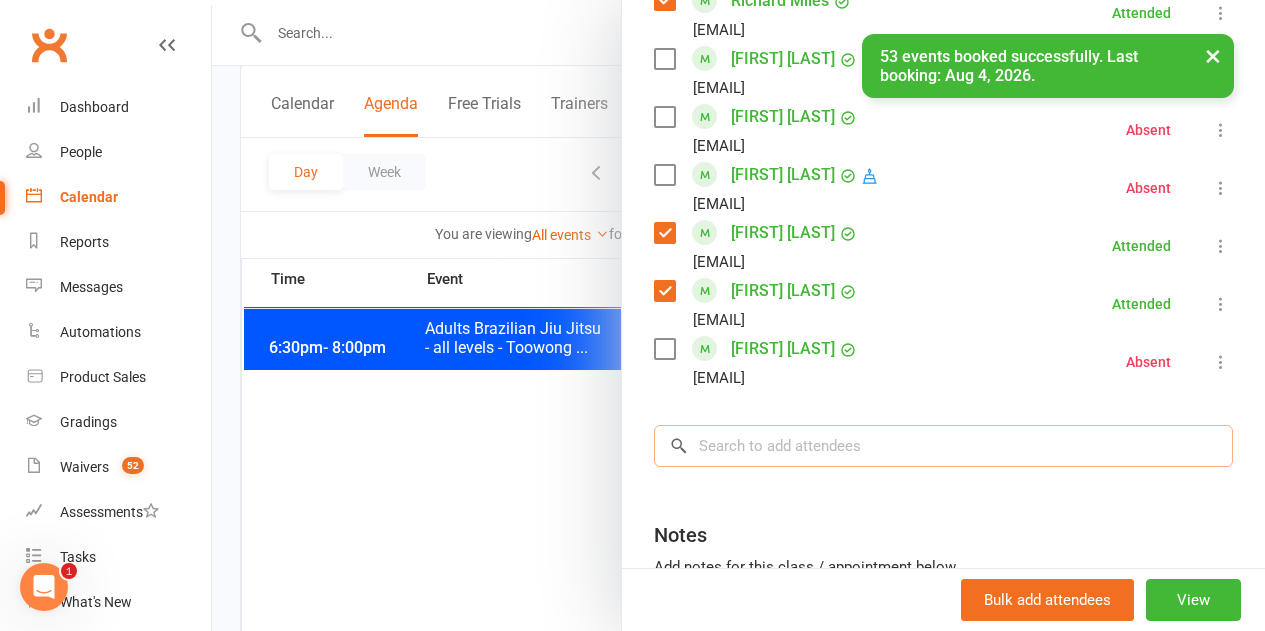 click at bounding box center [943, 446] 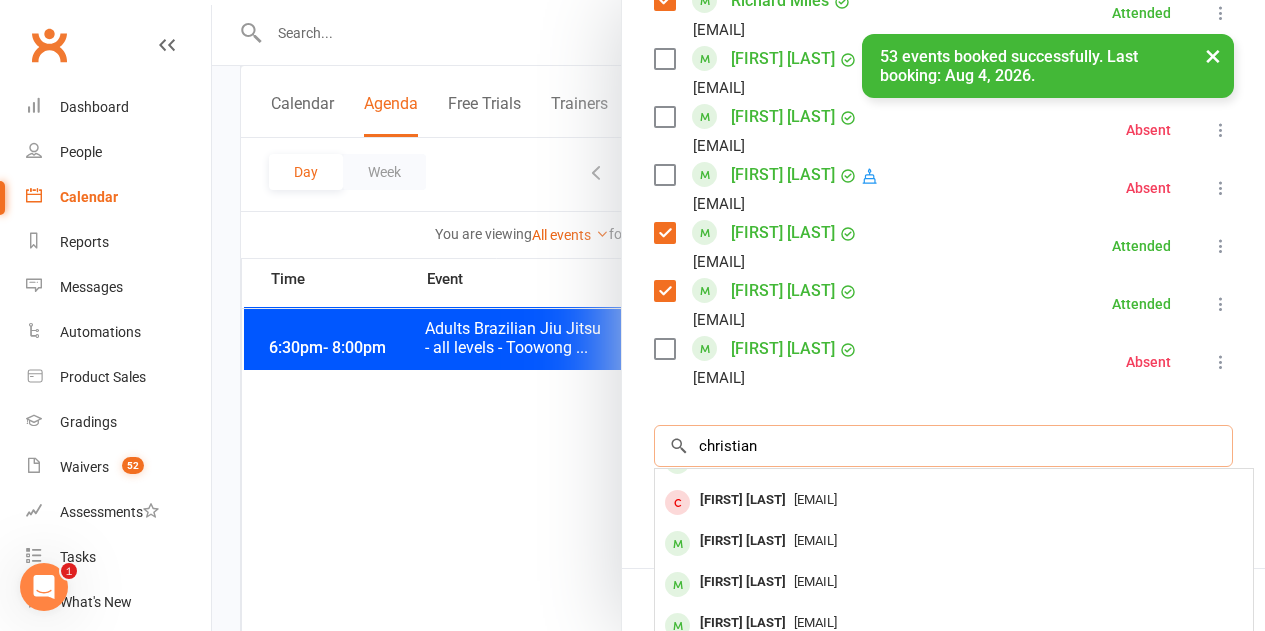 type on "christian" 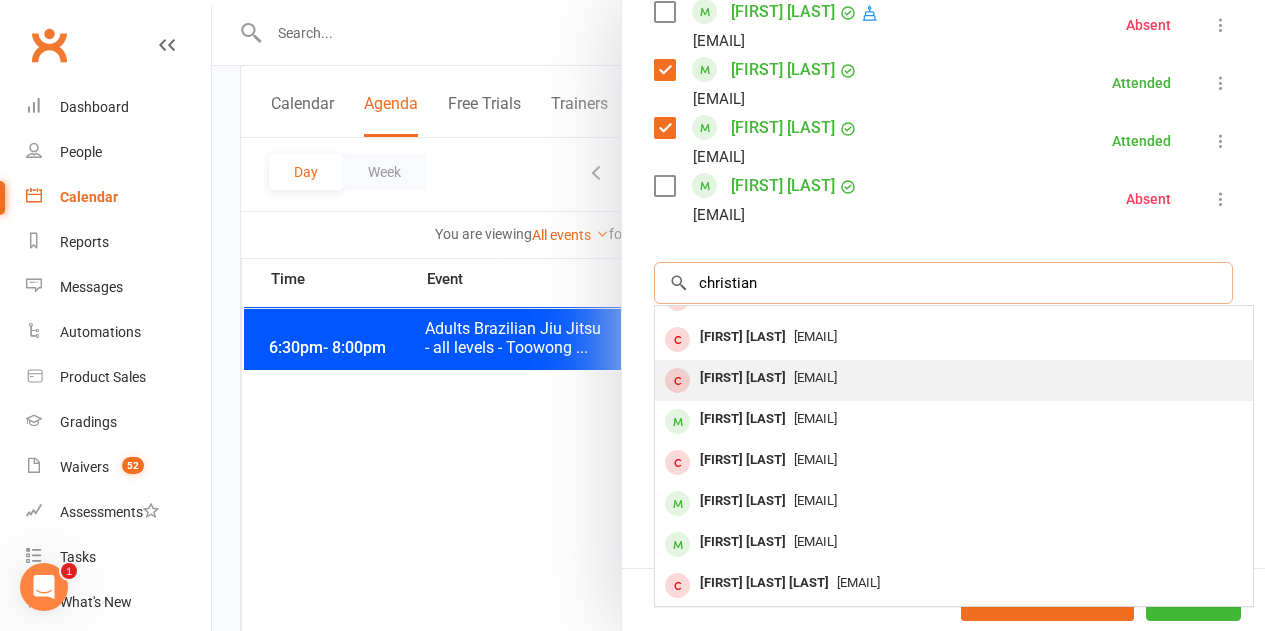 scroll, scrollTop: 1455, scrollLeft: 0, axis: vertical 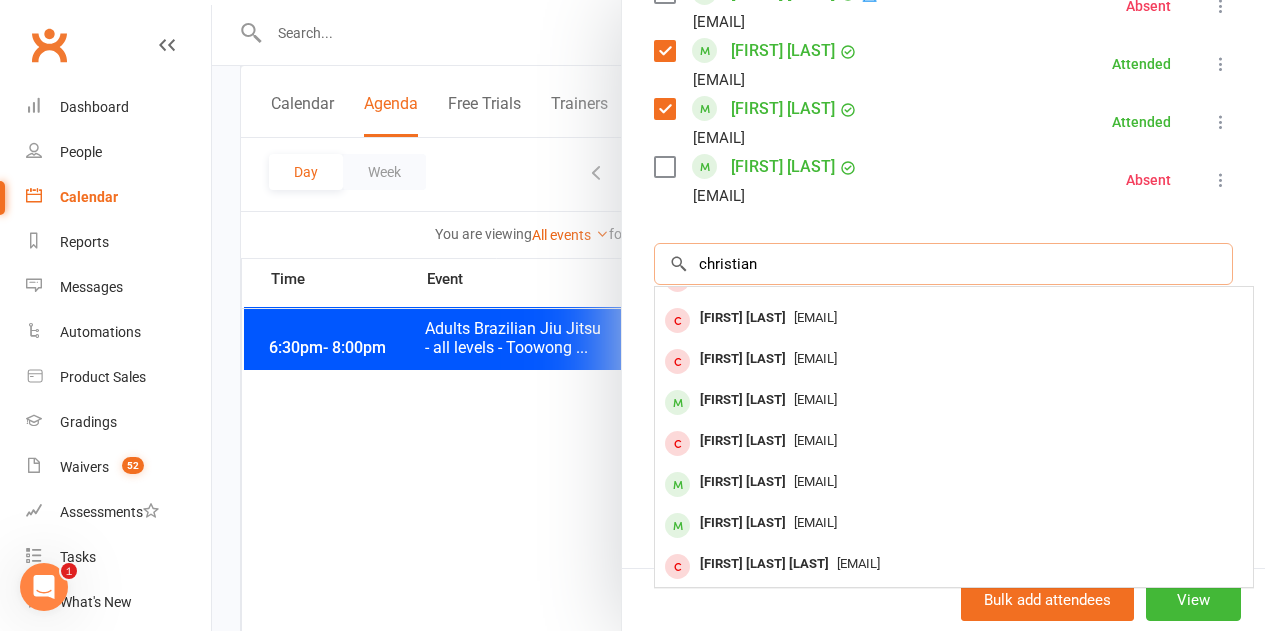 drag, startPoint x: 760, startPoint y: 251, endPoint x: 637, endPoint y: 251, distance: 123 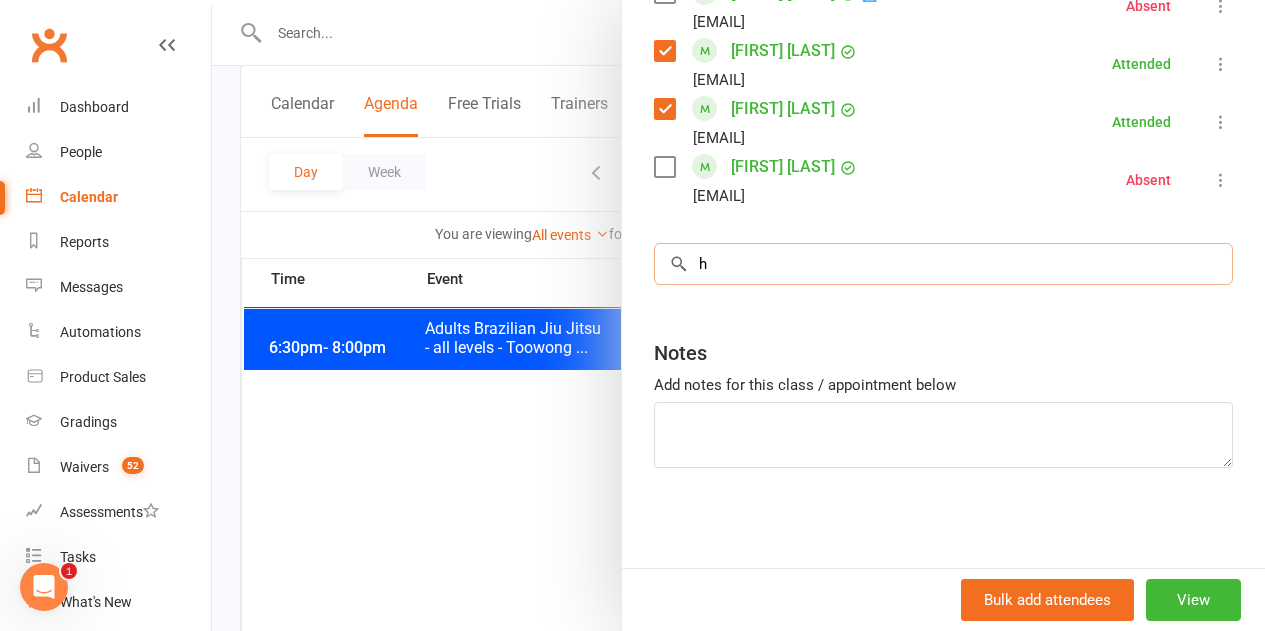 scroll, scrollTop: 1455, scrollLeft: 0, axis: vertical 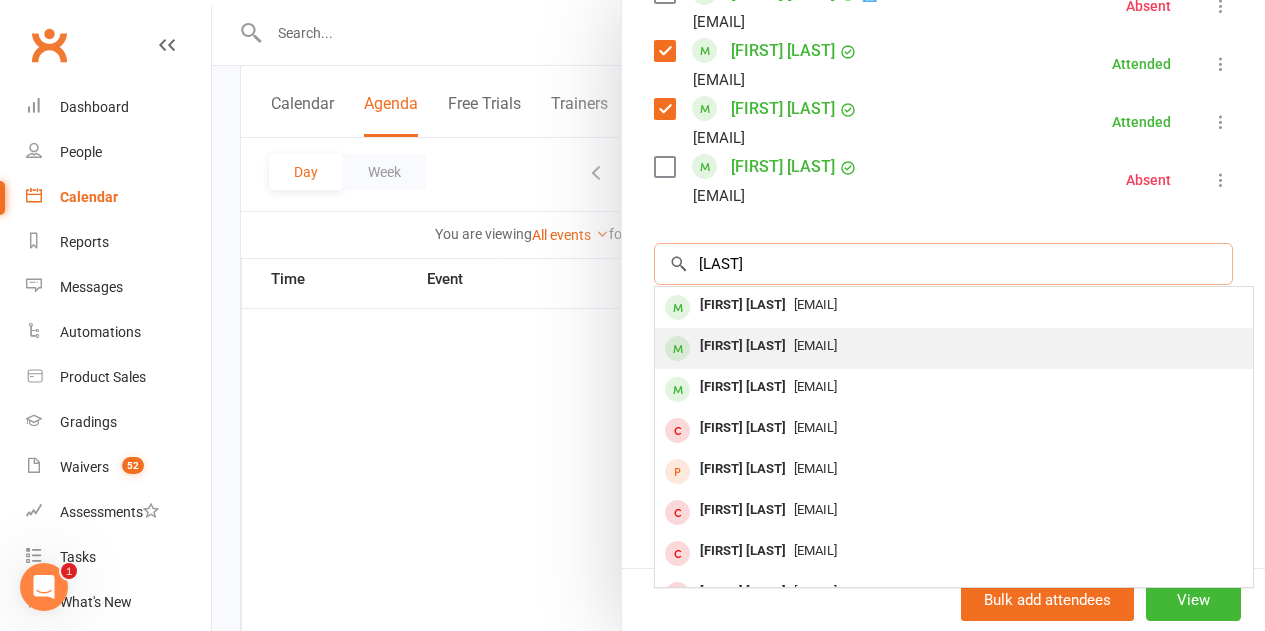 type on "[LAST]" 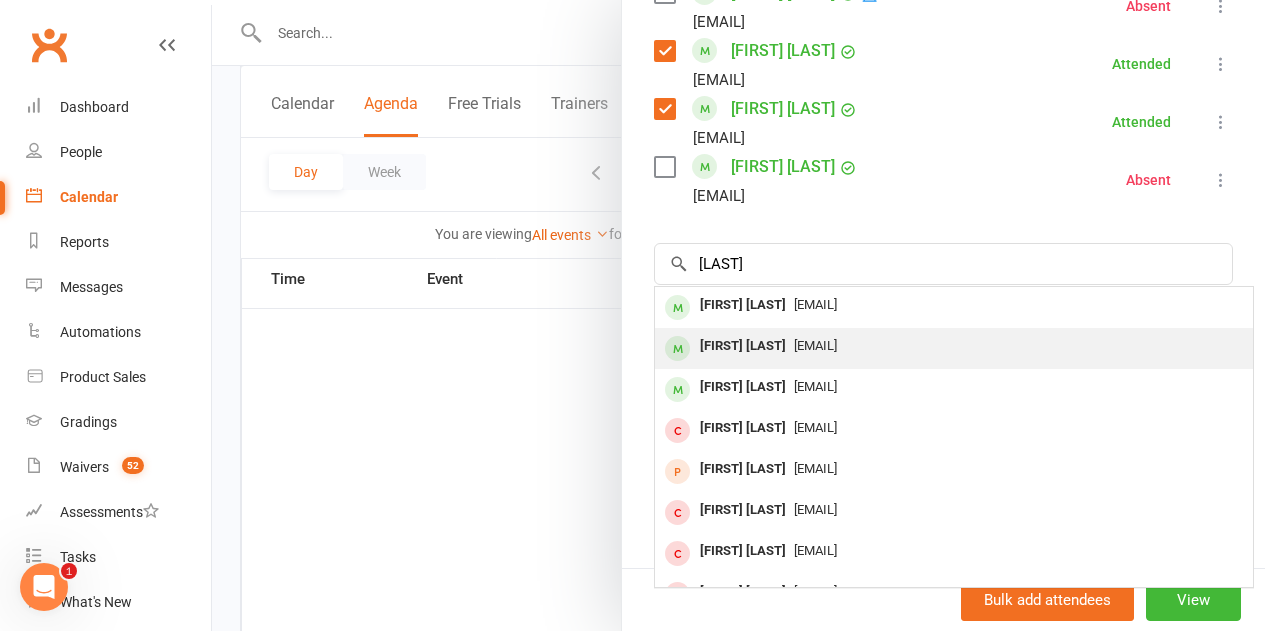 click on "[FIRST] [LAST]" at bounding box center [743, 346] 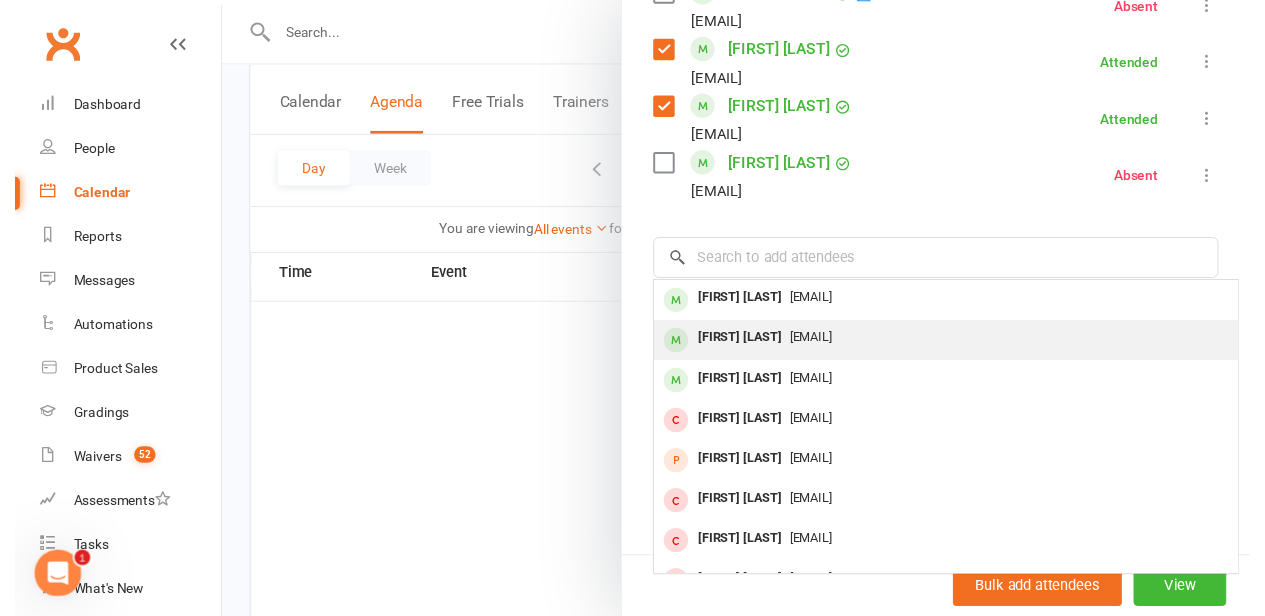 scroll, scrollTop: 1440, scrollLeft: 0, axis: vertical 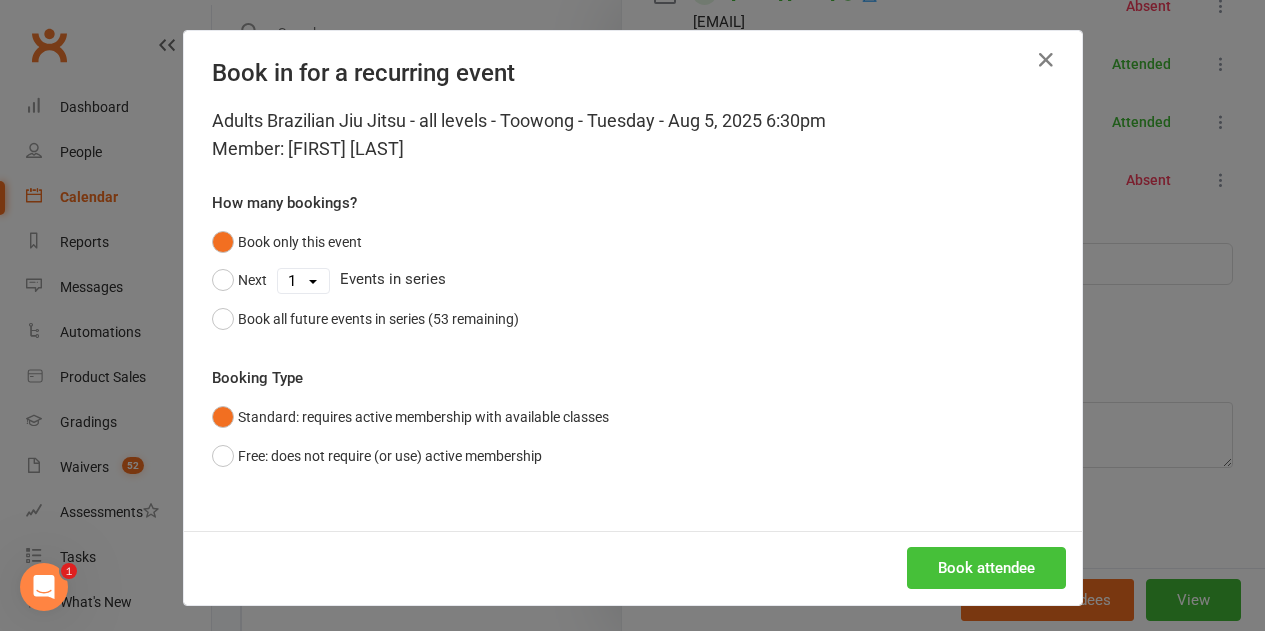 click on "Book attendee" at bounding box center (986, 568) 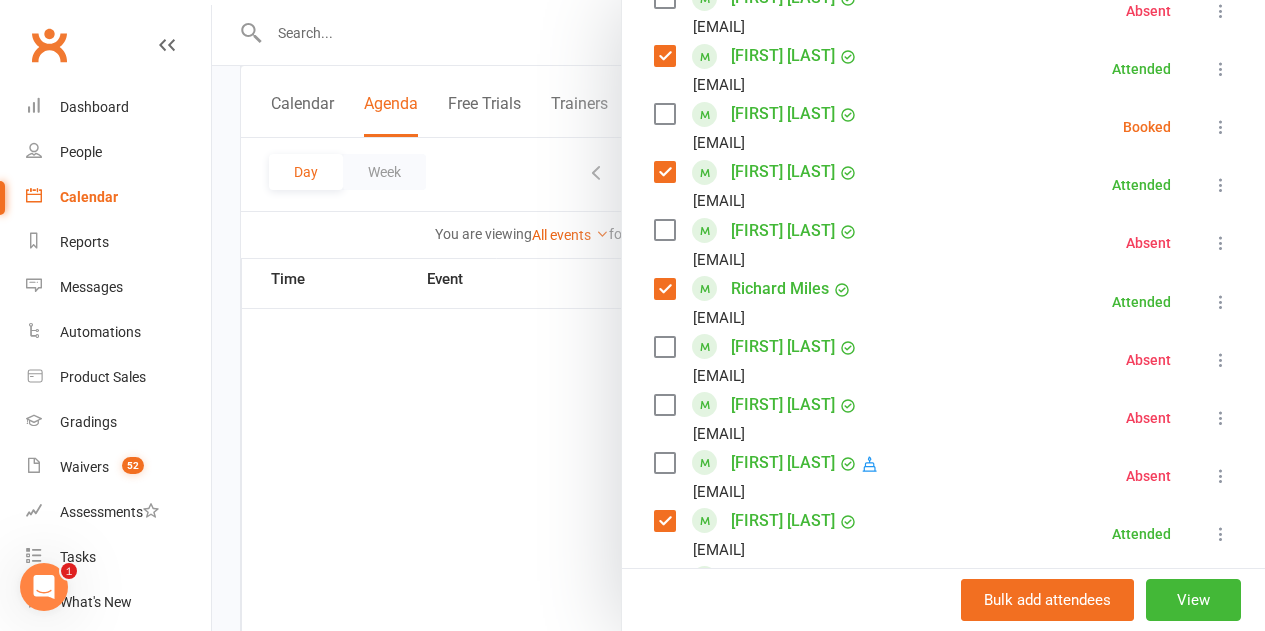 scroll, scrollTop: 998, scrollLeft: 0, axis: vertical 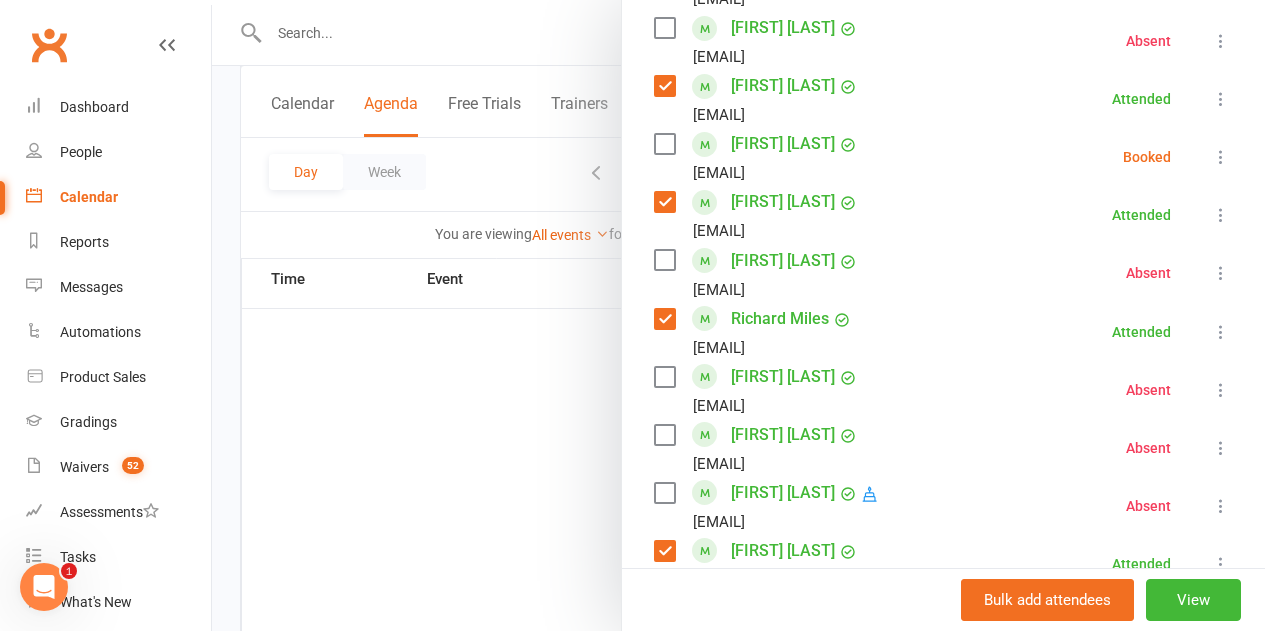 click at bounding box center (664, 144) 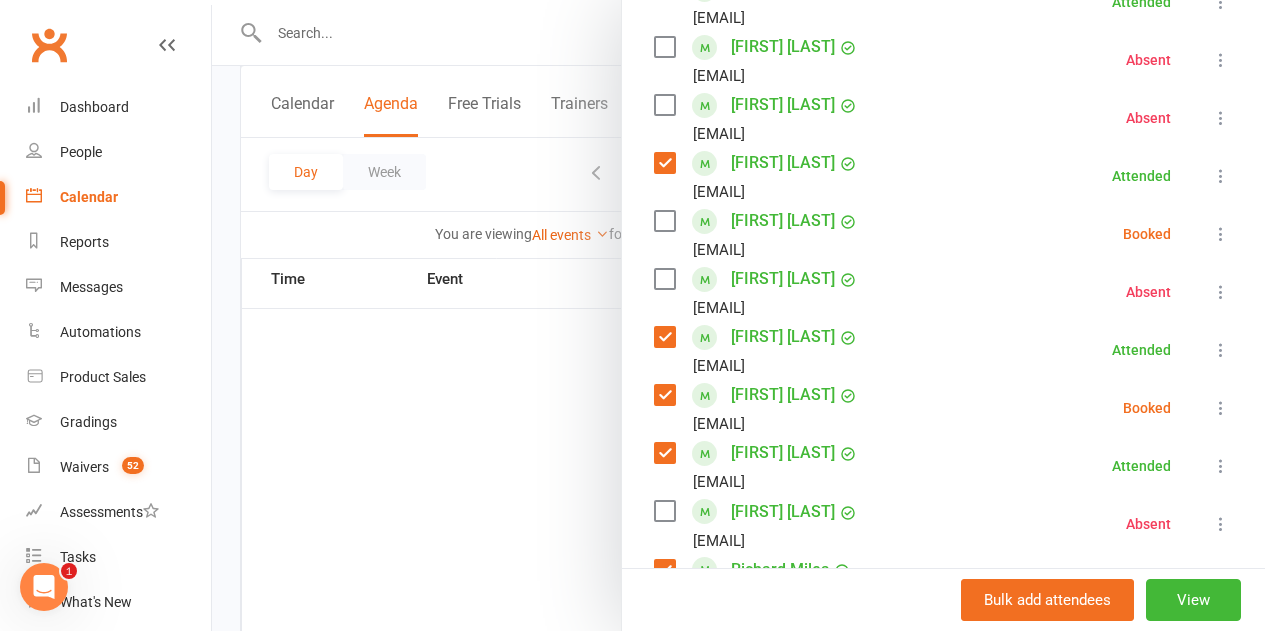 scroll, scrollTop: 698, scrollLeft: 0, axis: vertical 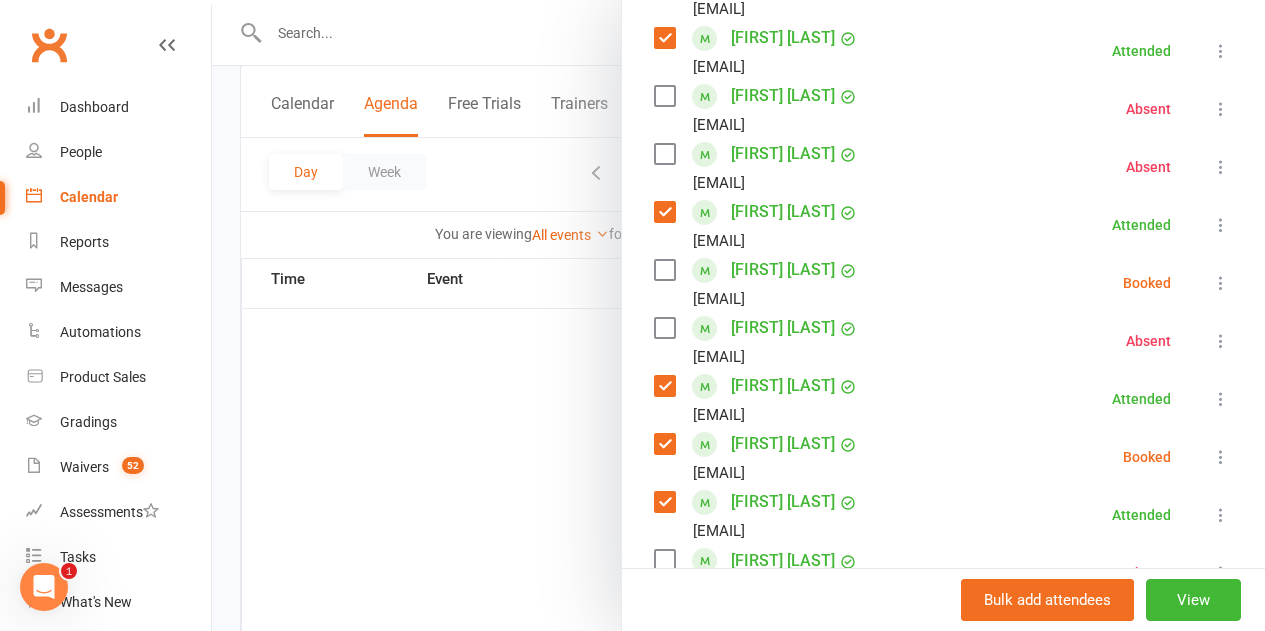 click at bounding box center (664, 270) 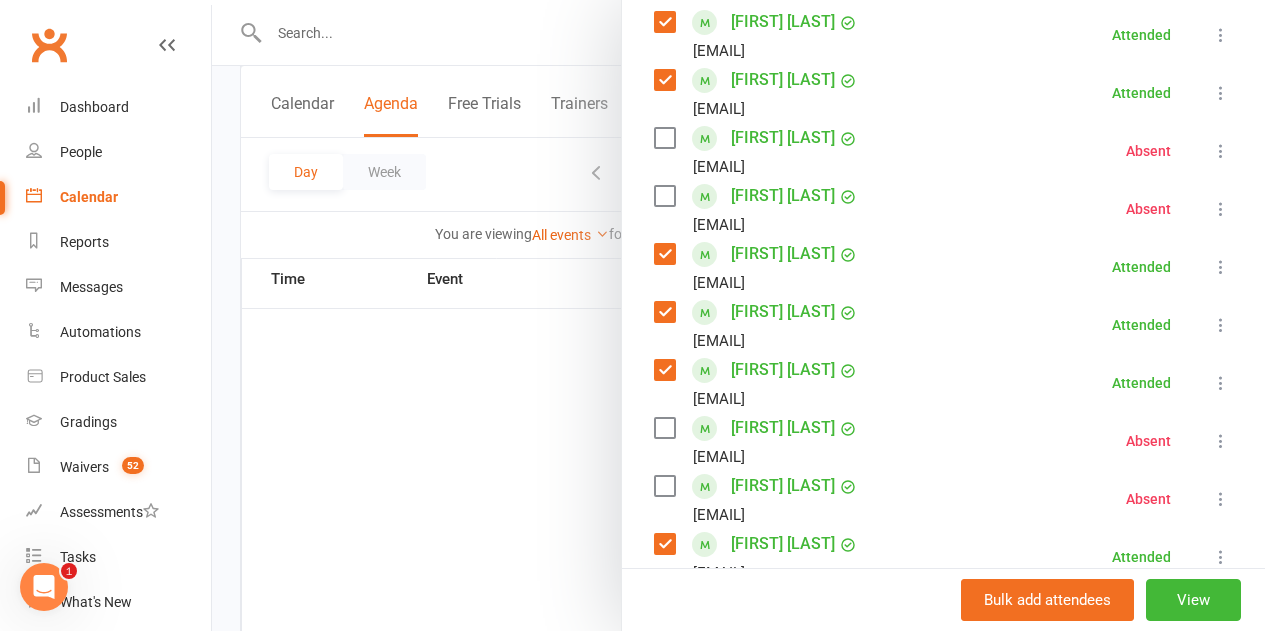 scroll, scrollTop: 298, scrollLeft: 0, axis: vertical 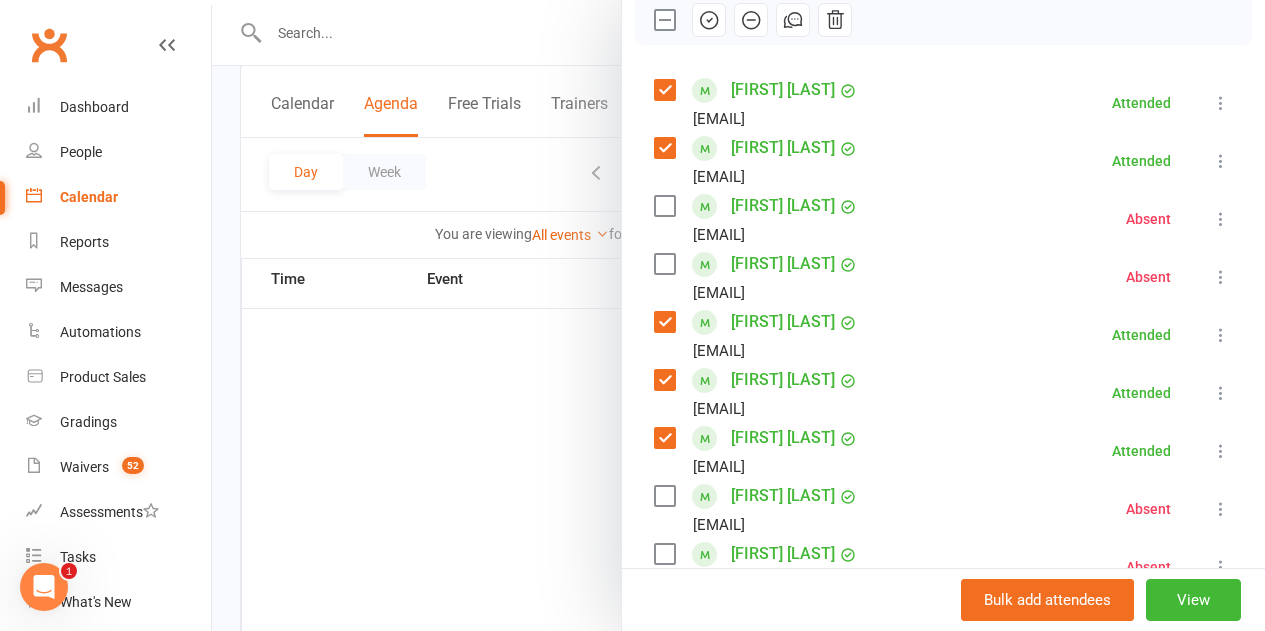 click 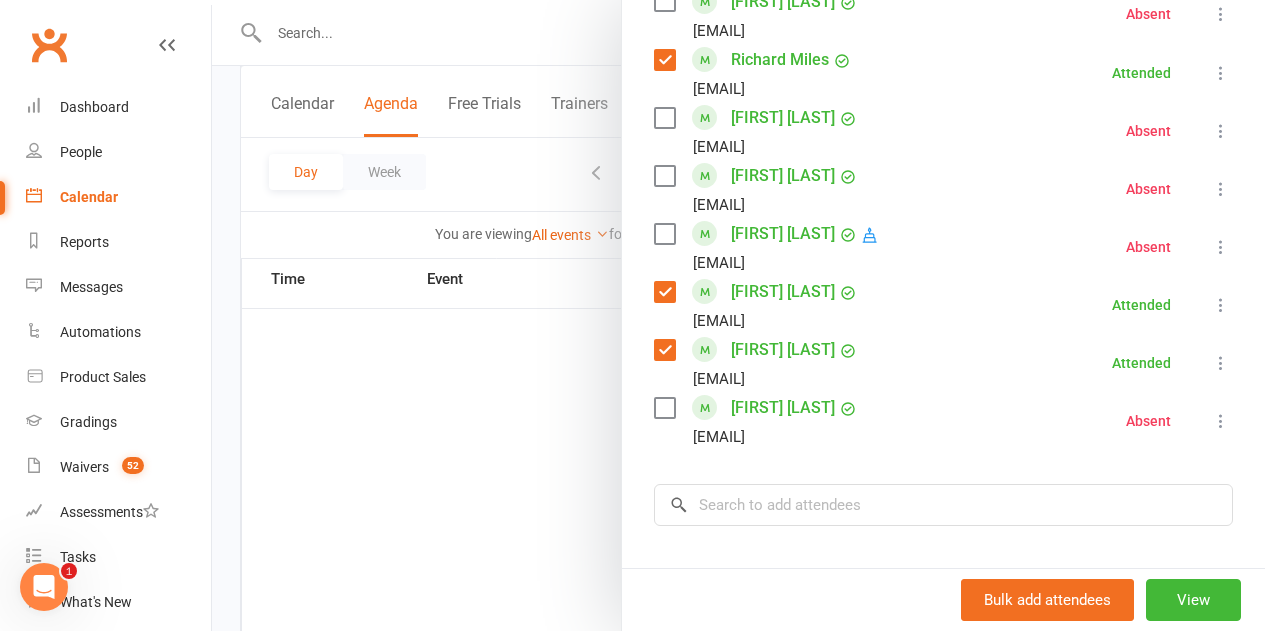 scroll, scrollTop: 1498, scrollLeft: 0, axis: vertical 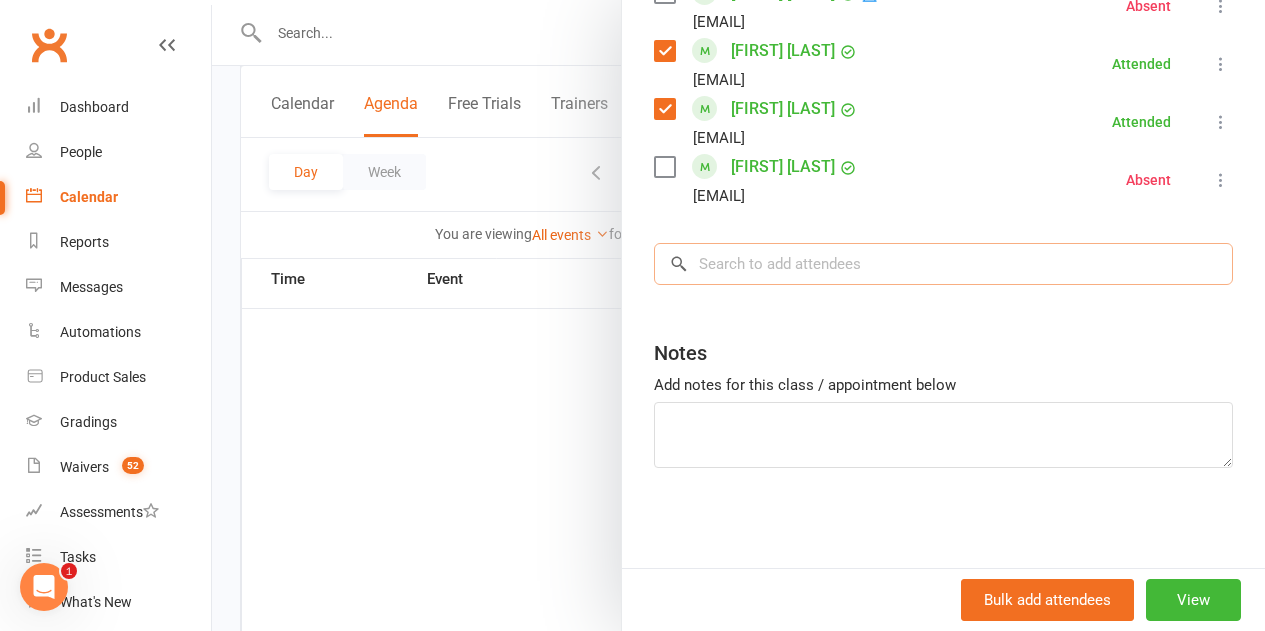 click at bounding box center [943, 264] 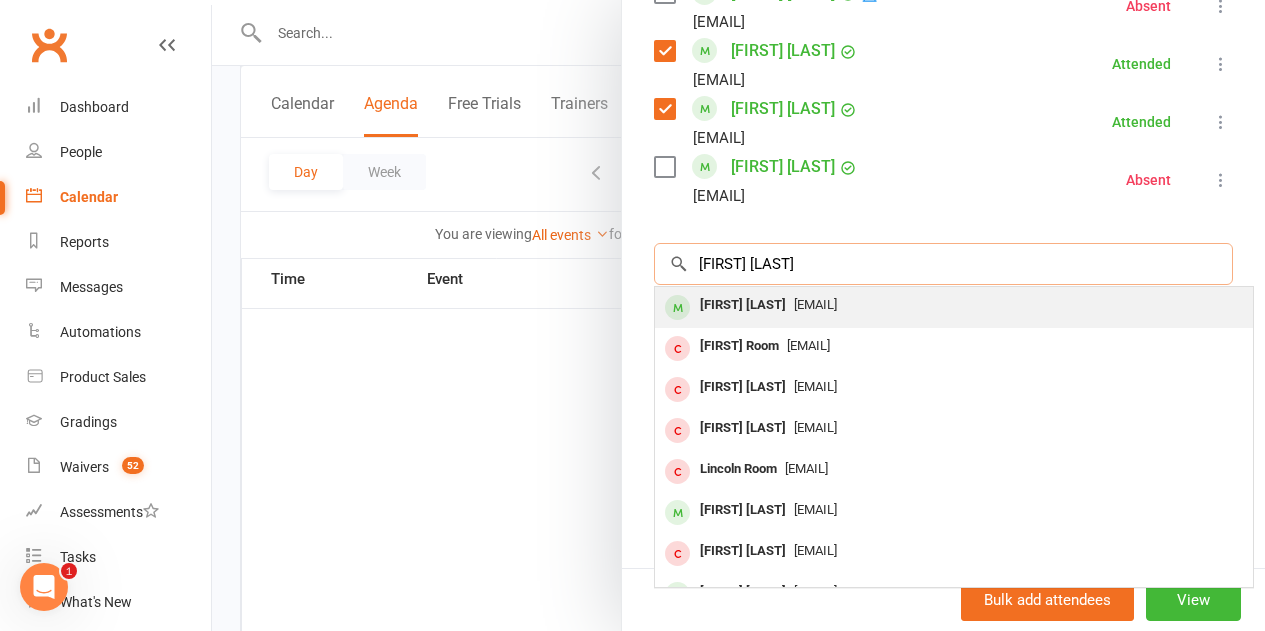 type on "[FIRST] [LAST]" 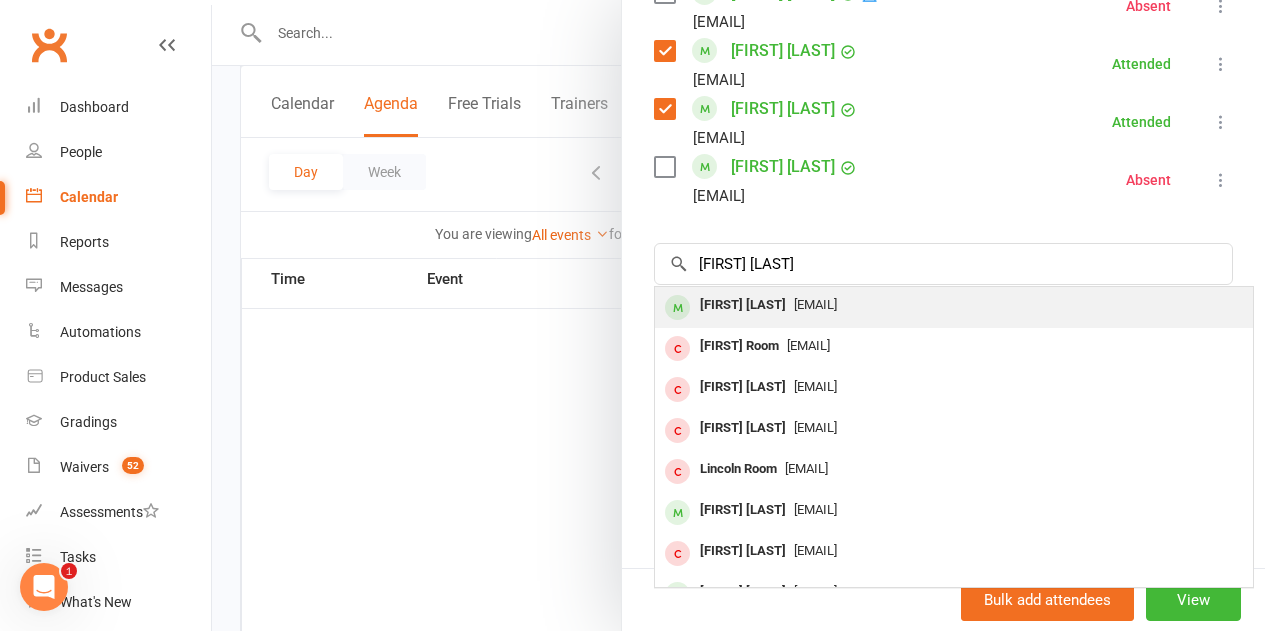 click on "[FIRST] [LAST]" at bounding box center [743, 305] 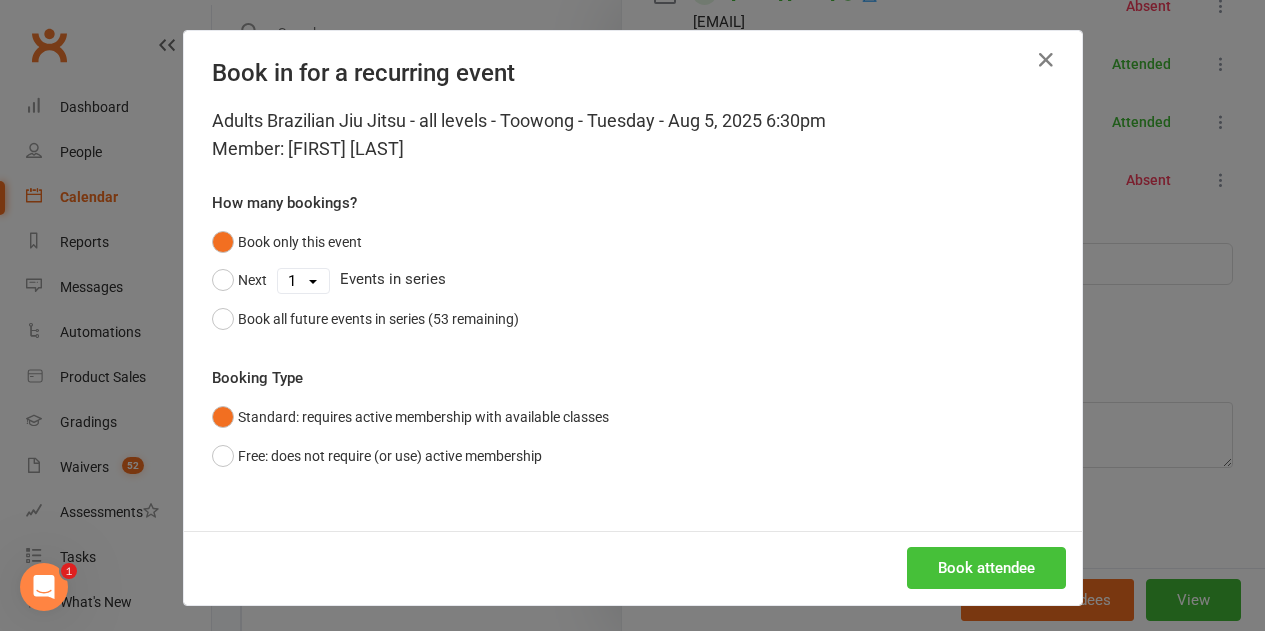 click on "Book attendee" at bounding box center [986, 568] 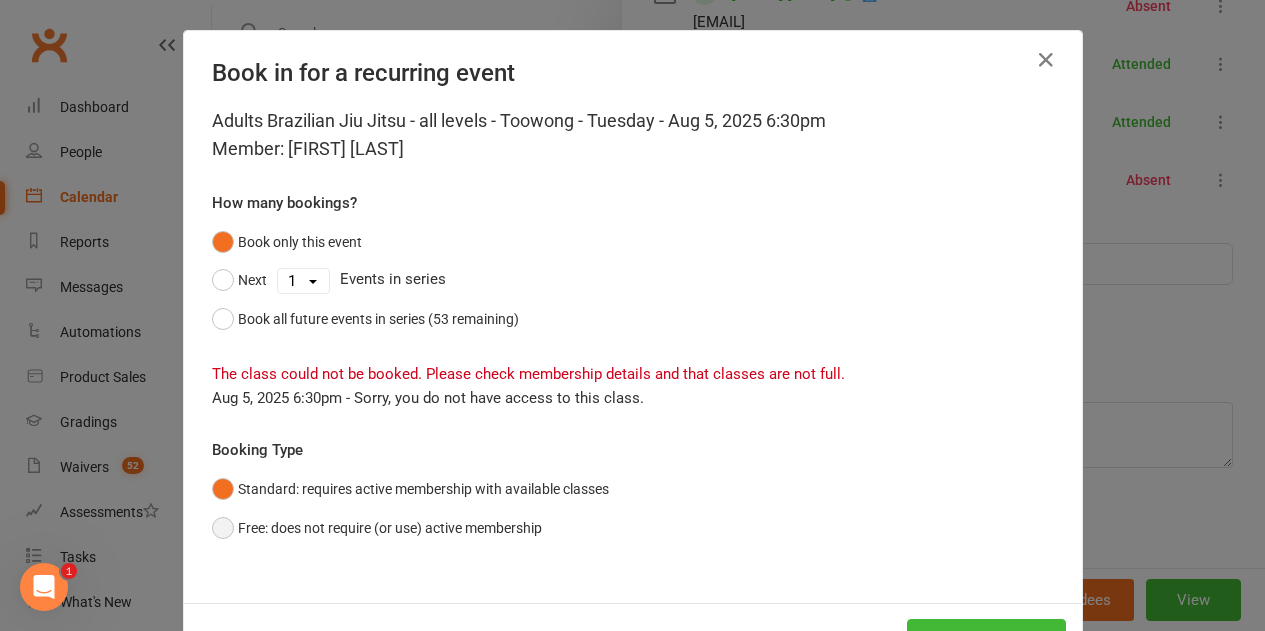 click on "Free: does not require (or use) active membership" at bounding box center [377, 528] 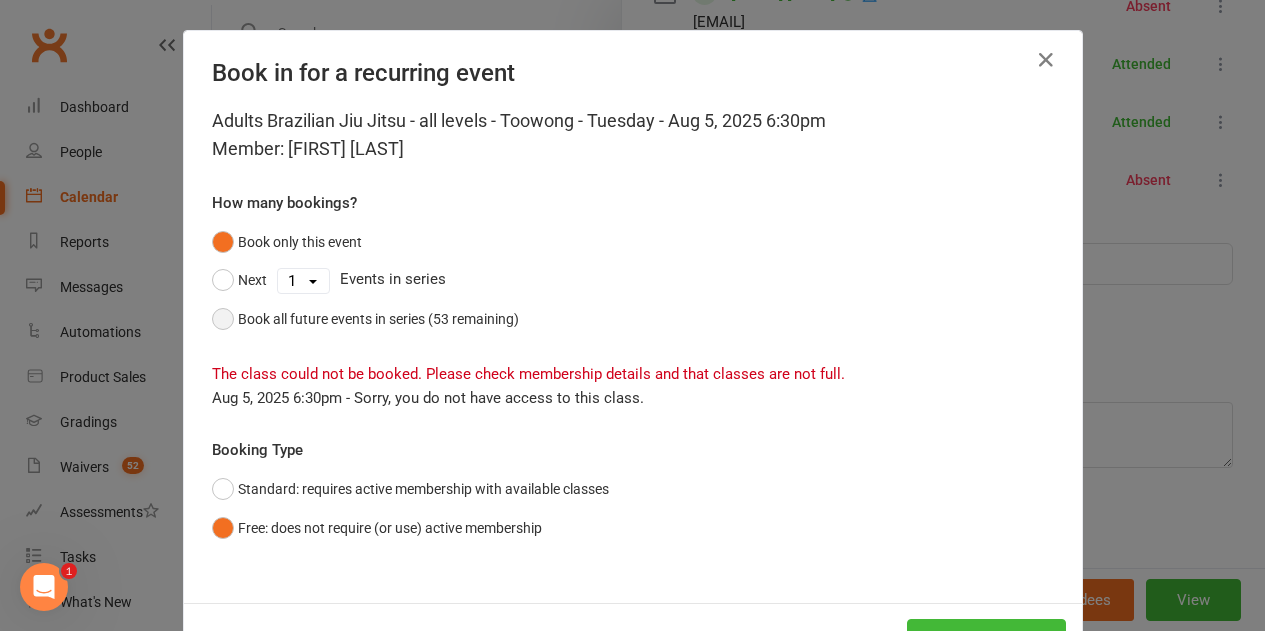 click on "Book all future events in series (53 remaining)" at bounding box center [365, 319] 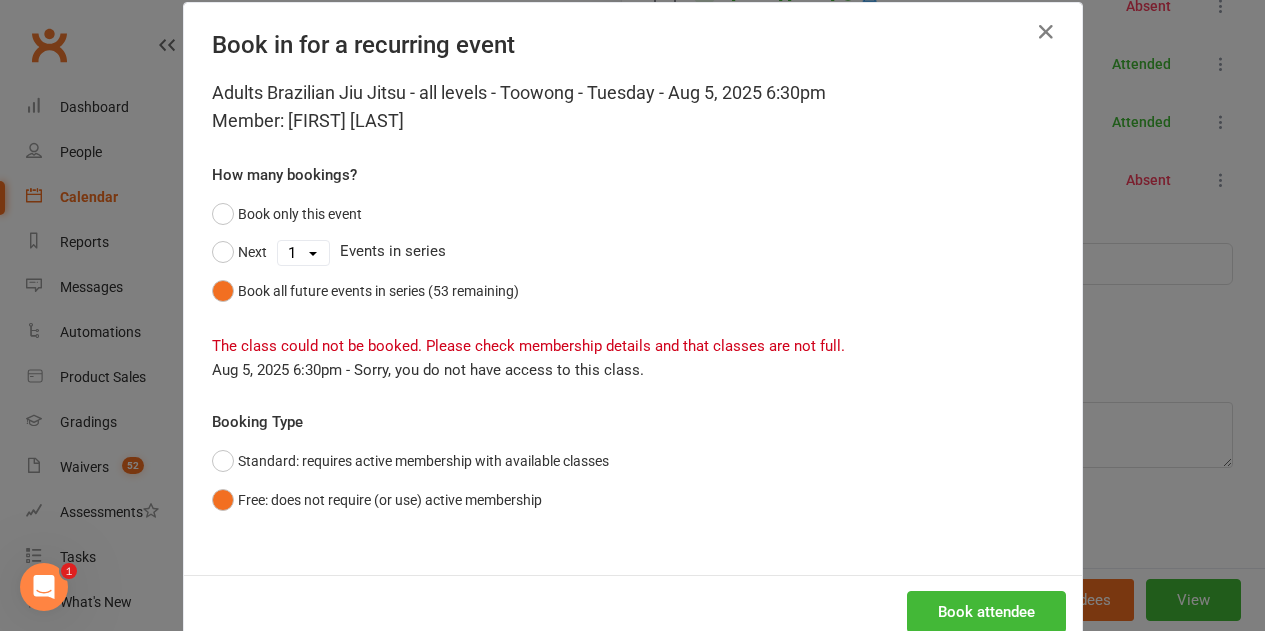 scroll, scrollTop: 77, scrollLeft: 0, axis: vertical 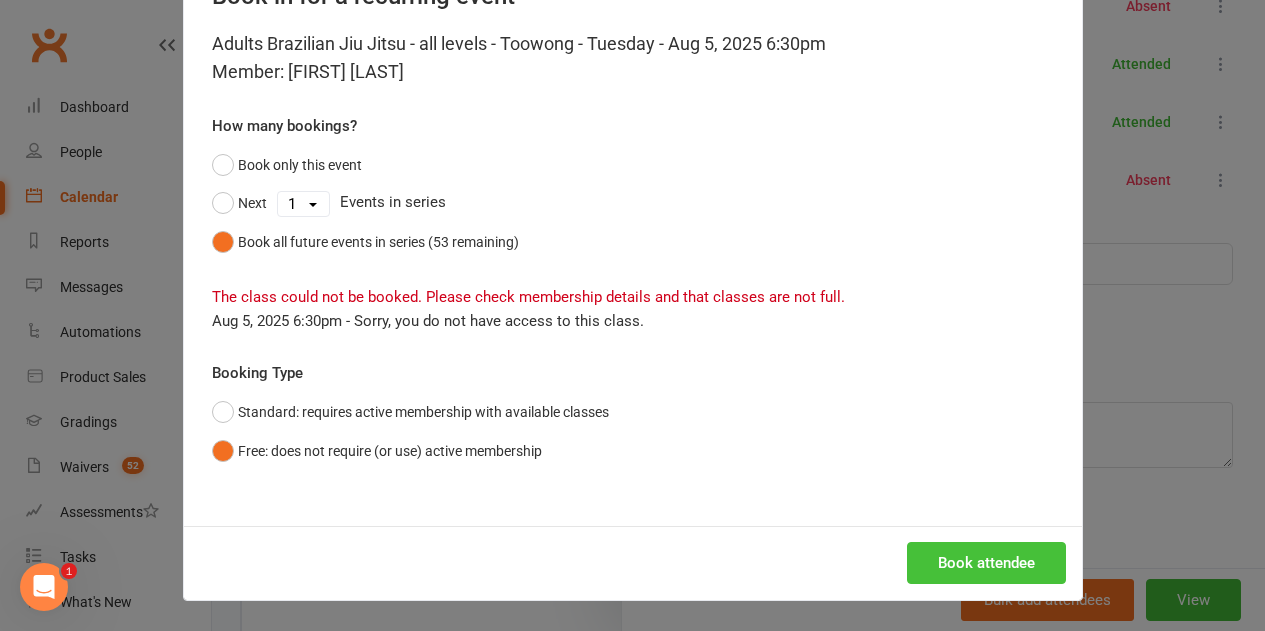 click on "Book attendee" at bounding box center [986, 563] 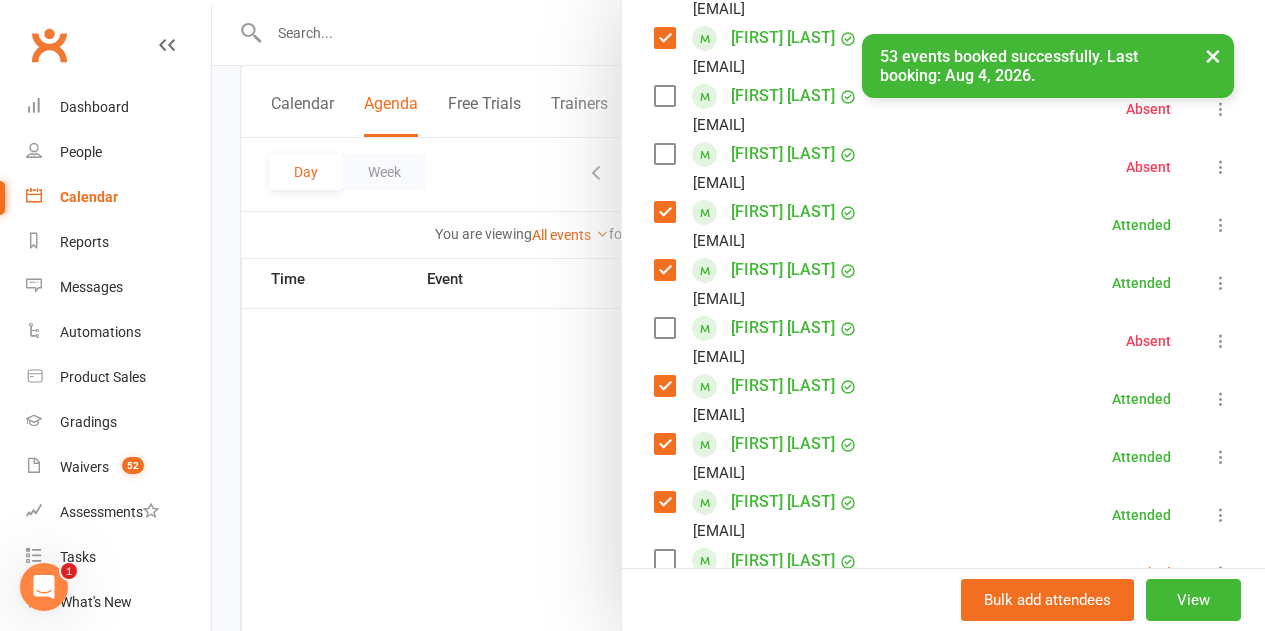 scroll, scrollTop: 898, scrollLeft: 0, axis: vertical 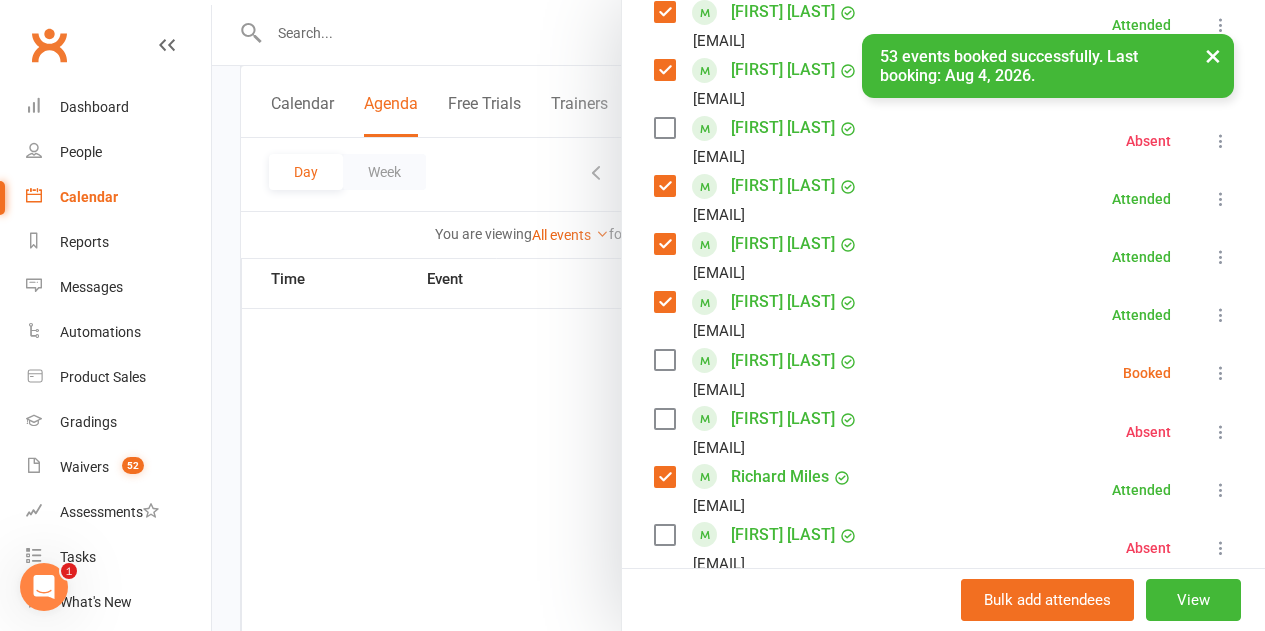 click at bounding box center [664, 360] 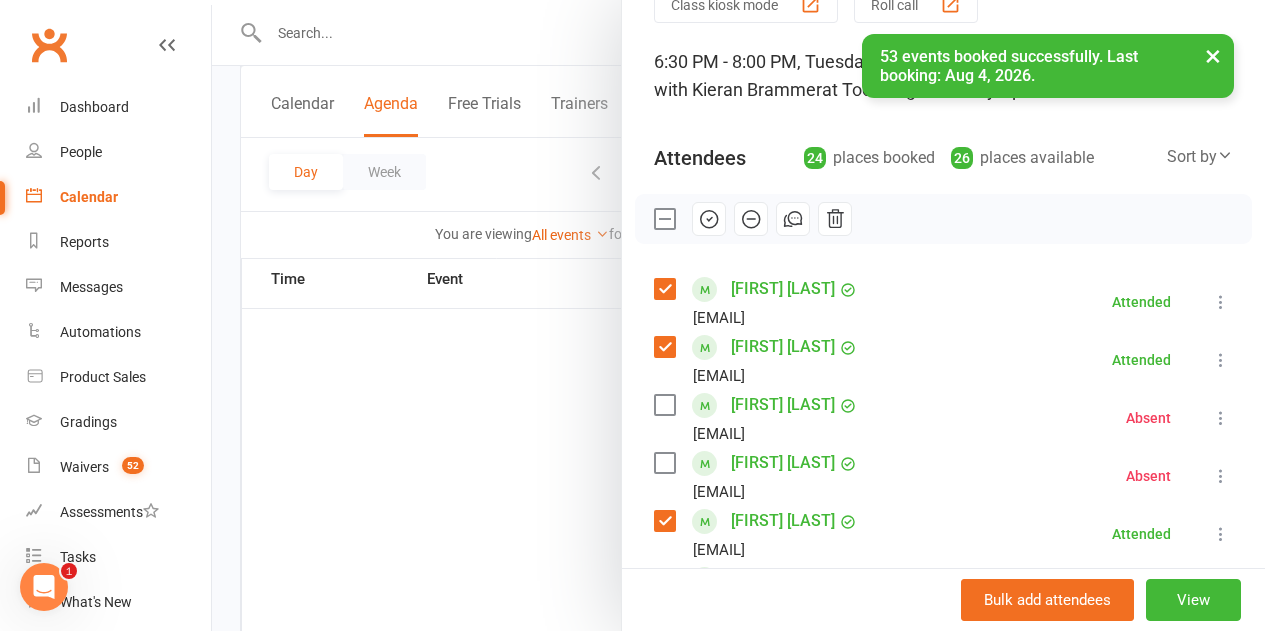 scroll, scrollTop: 98, scrollLeft: 0, axis: vertical 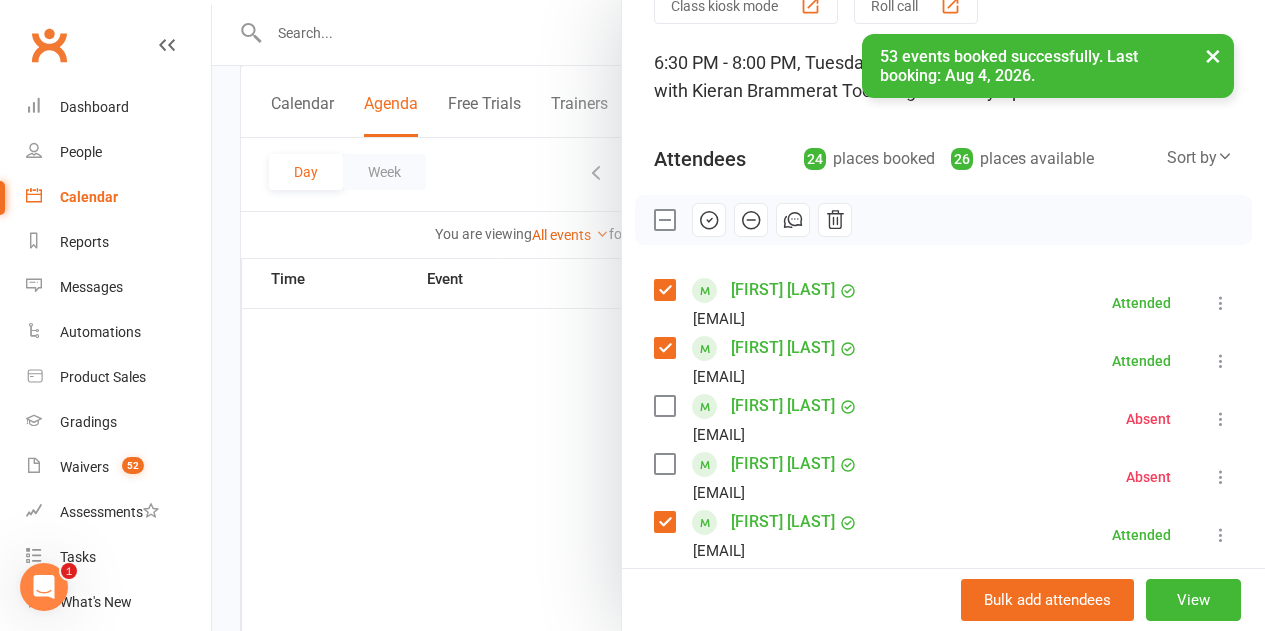 click 